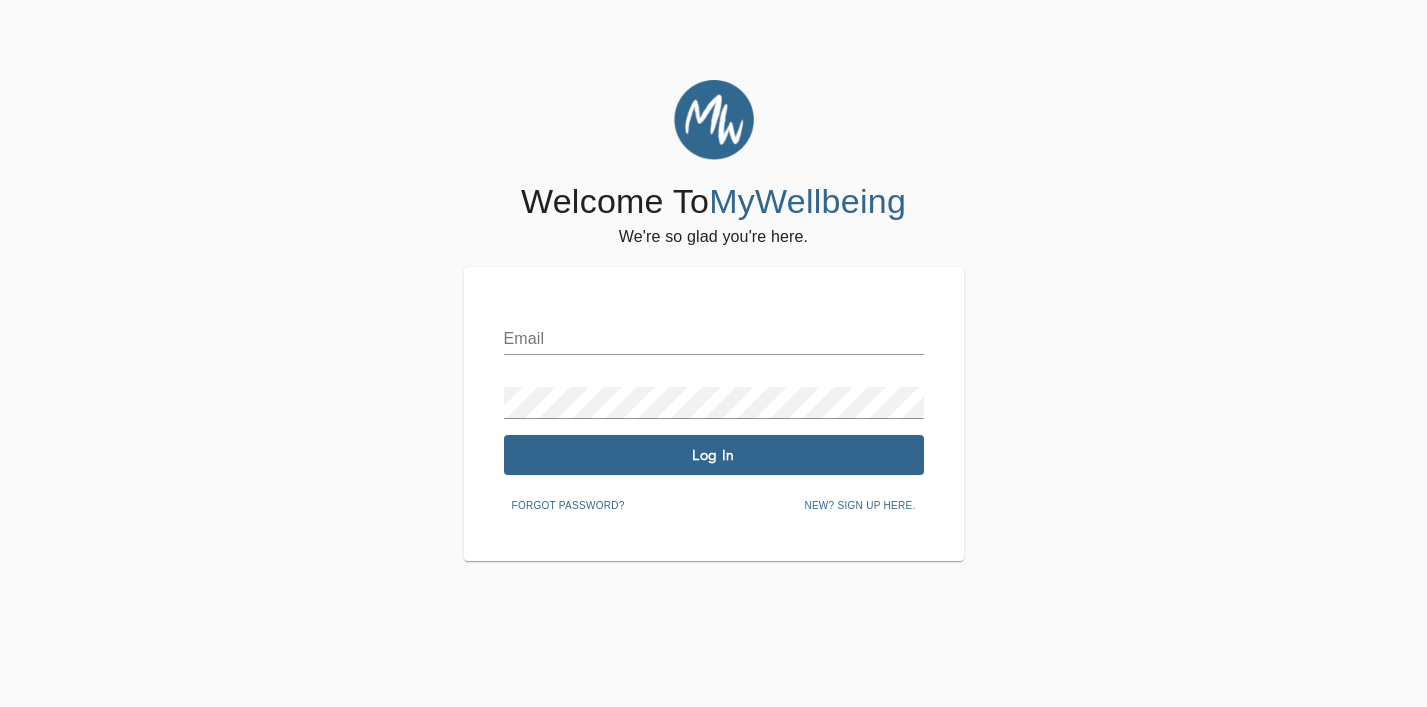 scroll, scrollTop: 0, scrollLeft: 0, axis: both 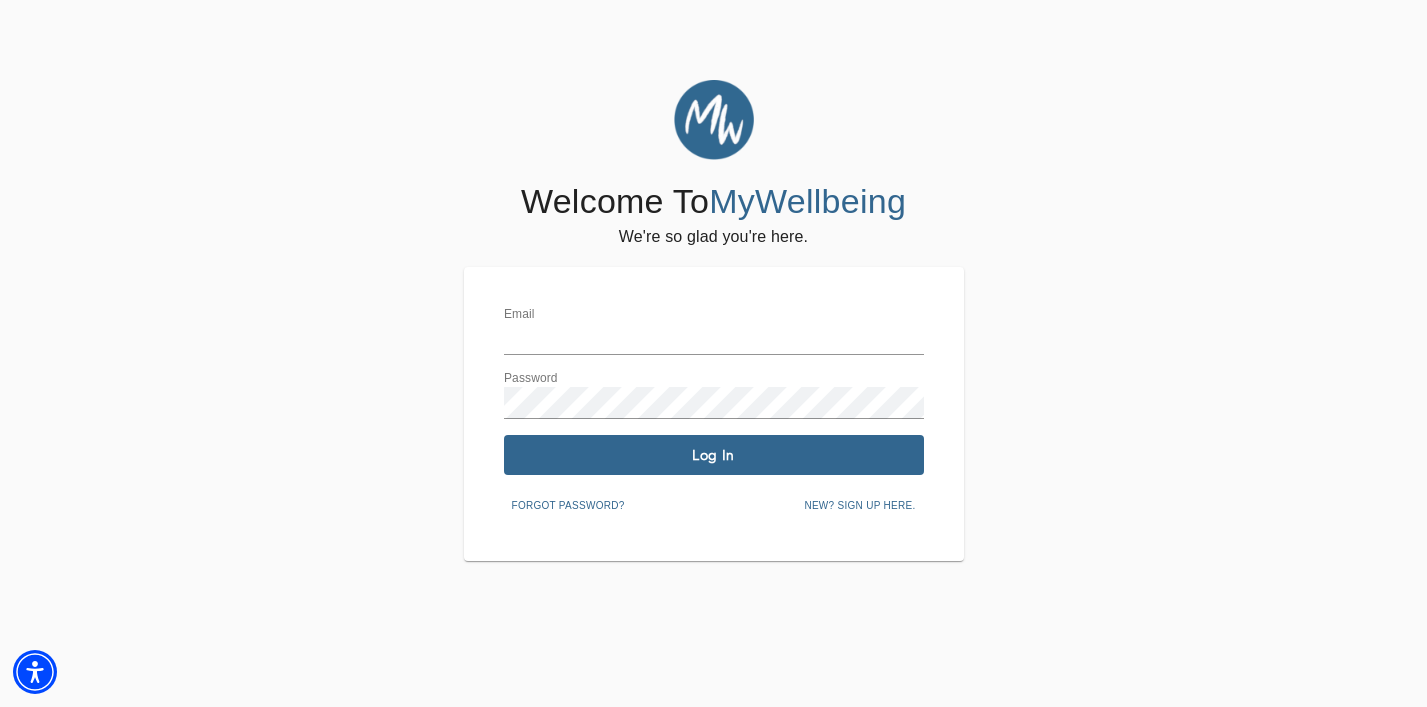 type on "[EMAIL_ADDRESS][DOMAIN_NAME]" 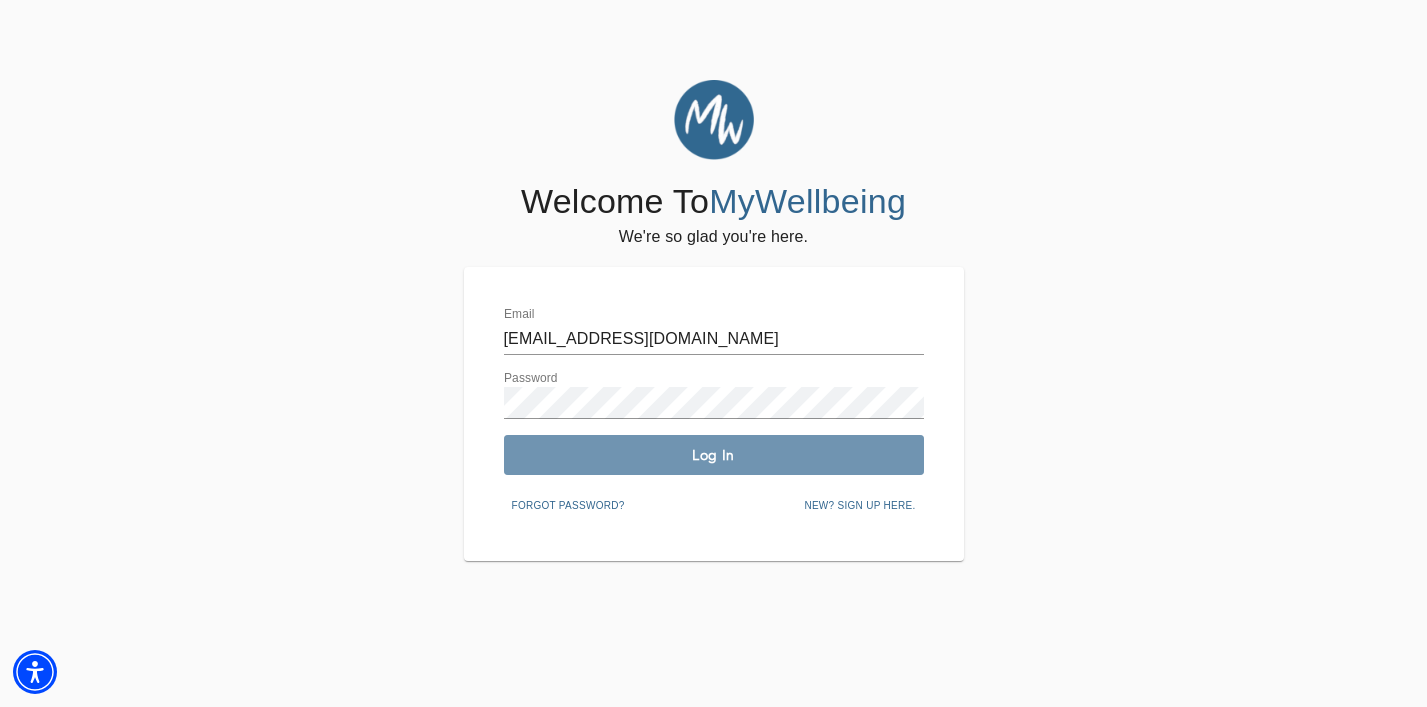 click on "Log In" at bounding box center [714, 455] 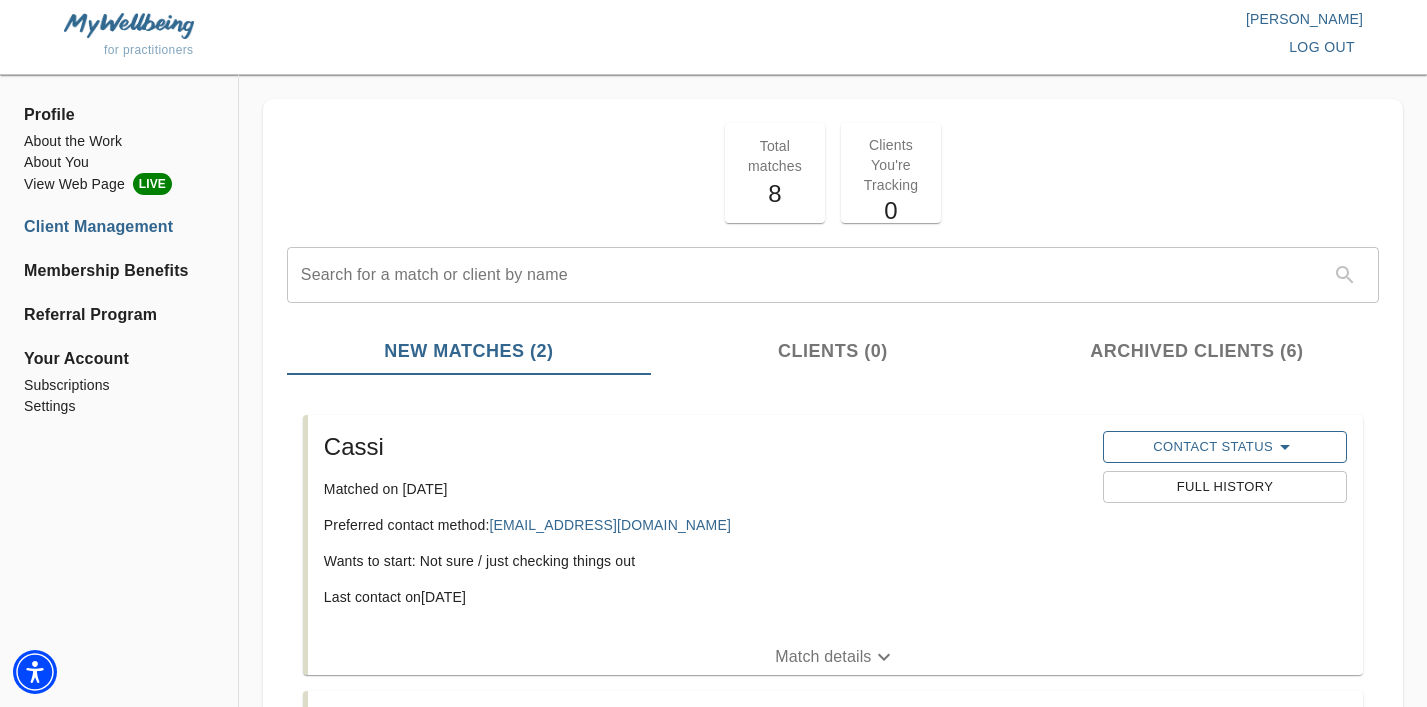 click on "Contact Status" at bounding box center [1225, 447] 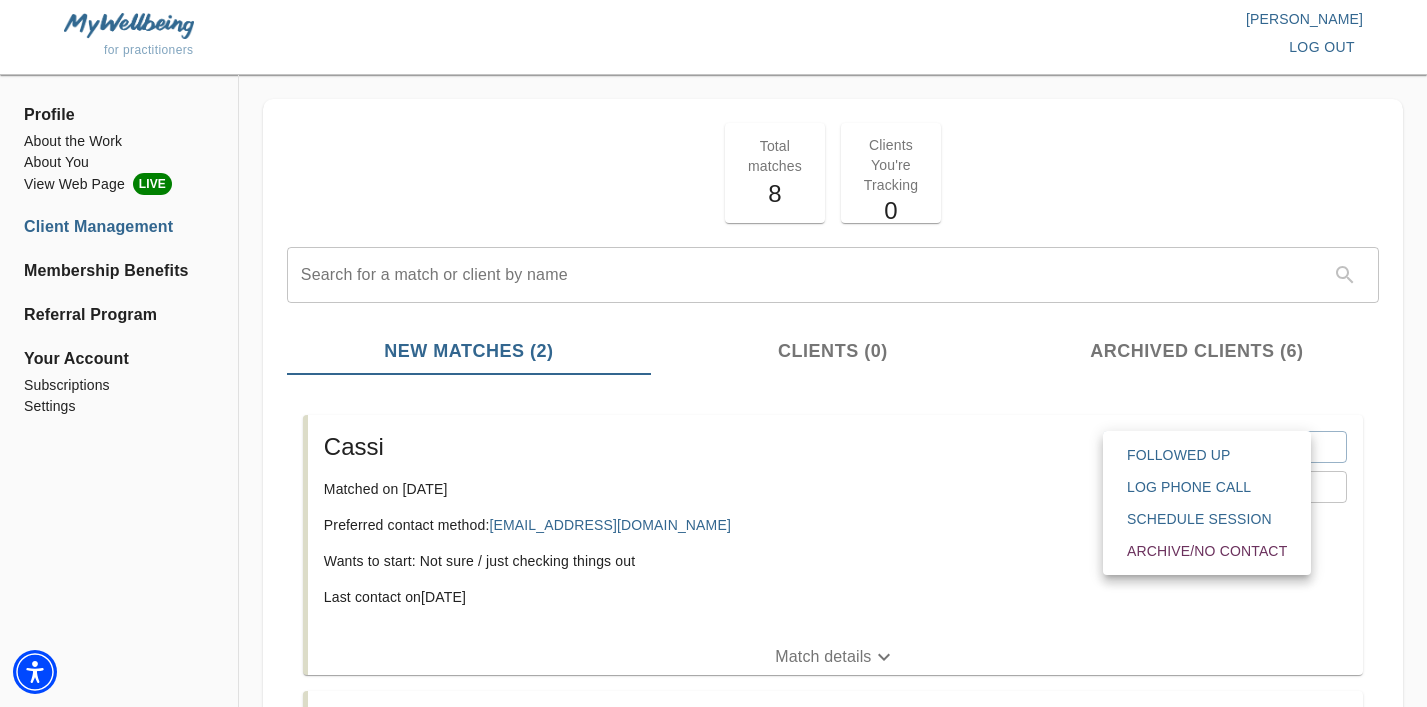 click at bounding box center (713, 353) 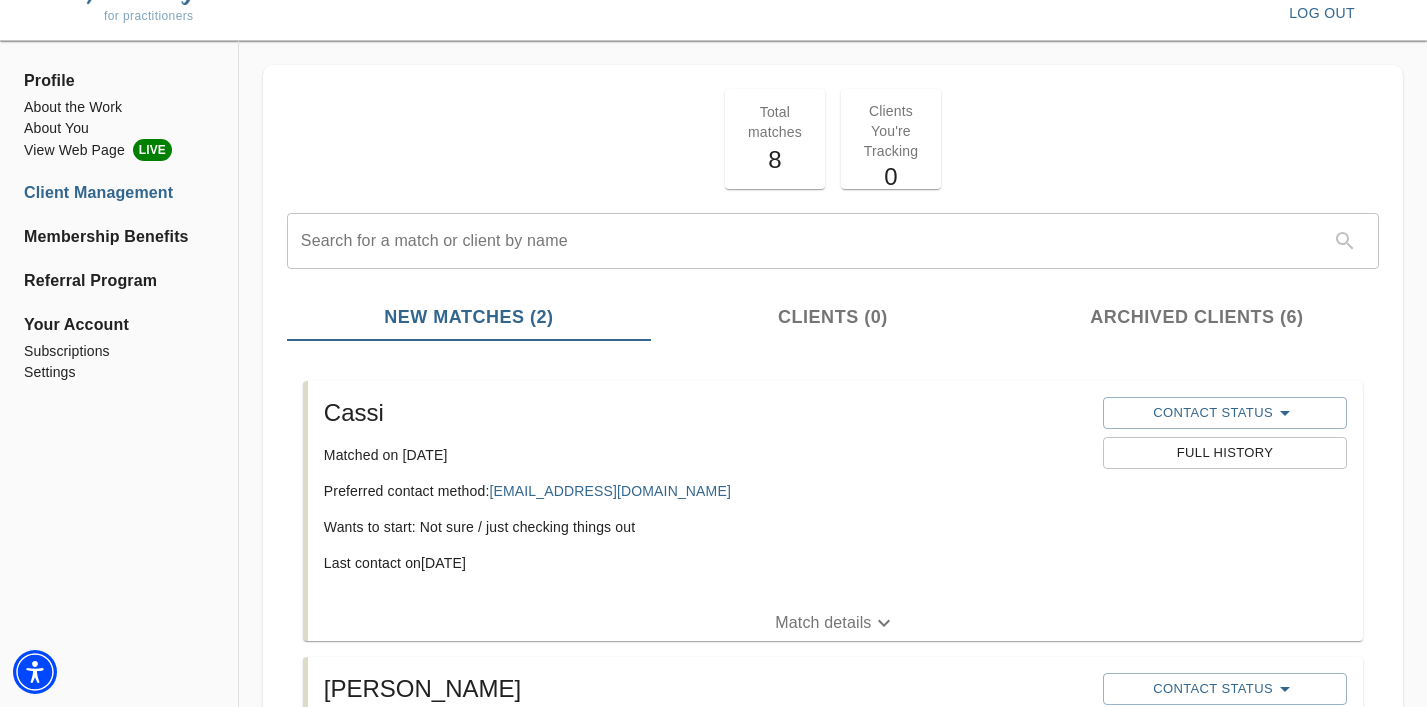 scroll, scrollTop: 49, scrollLeft: 0, axis: vertical 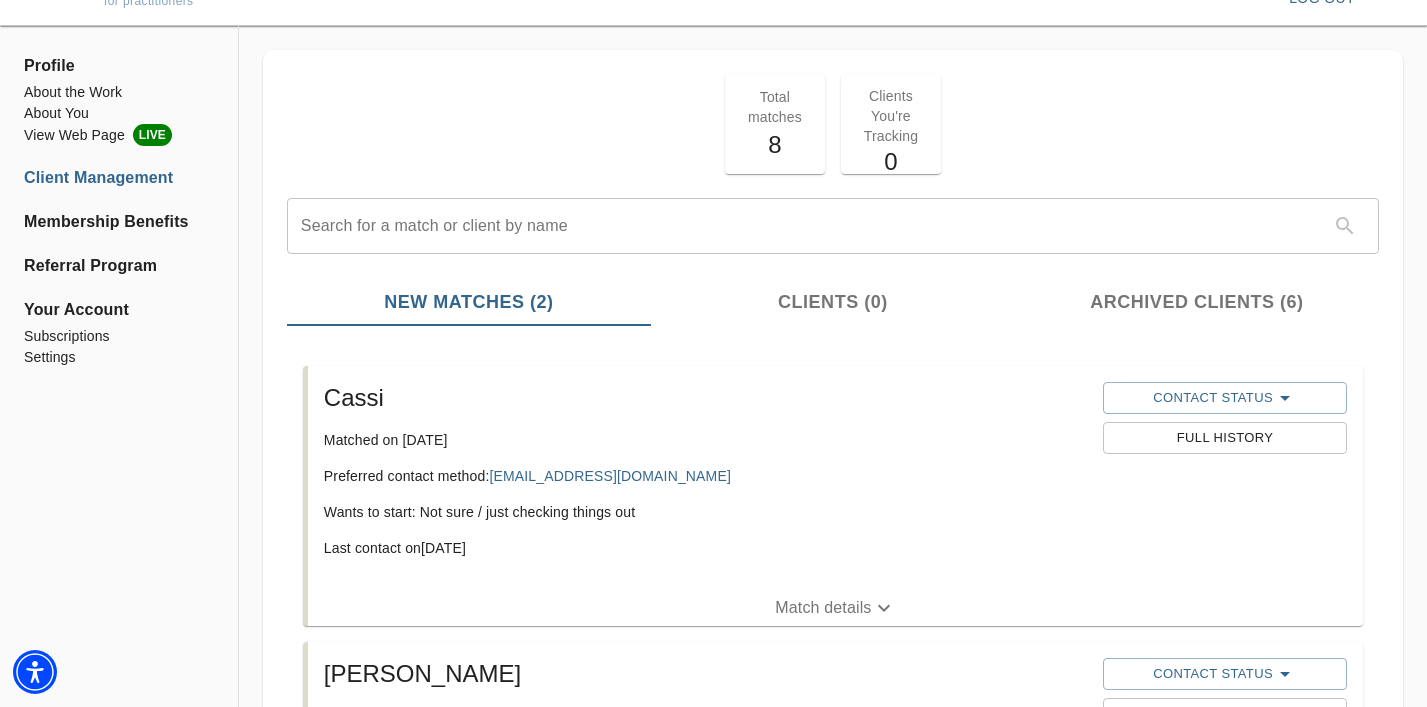 click on "Match details" at bounding box center (823, 608) 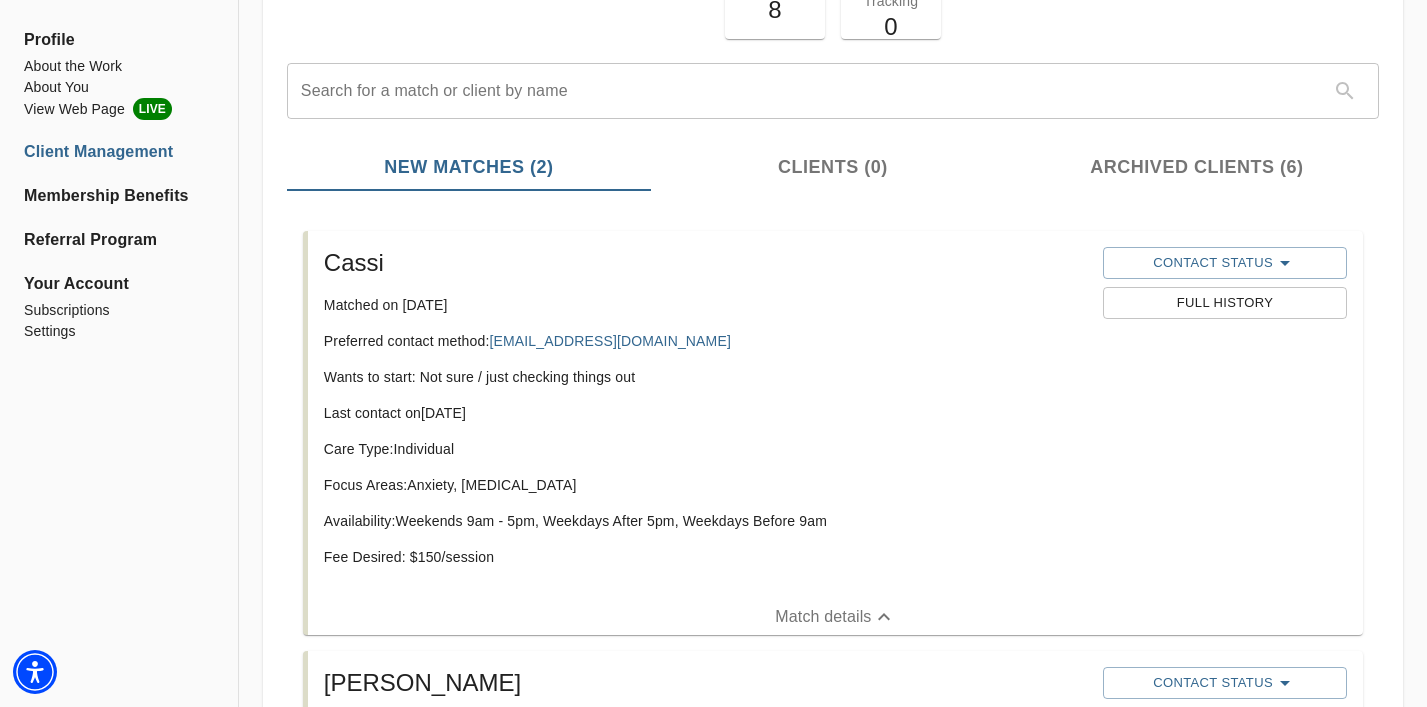 scroll, scrollTop: 185, scrollLeft: 0, axis: vertical 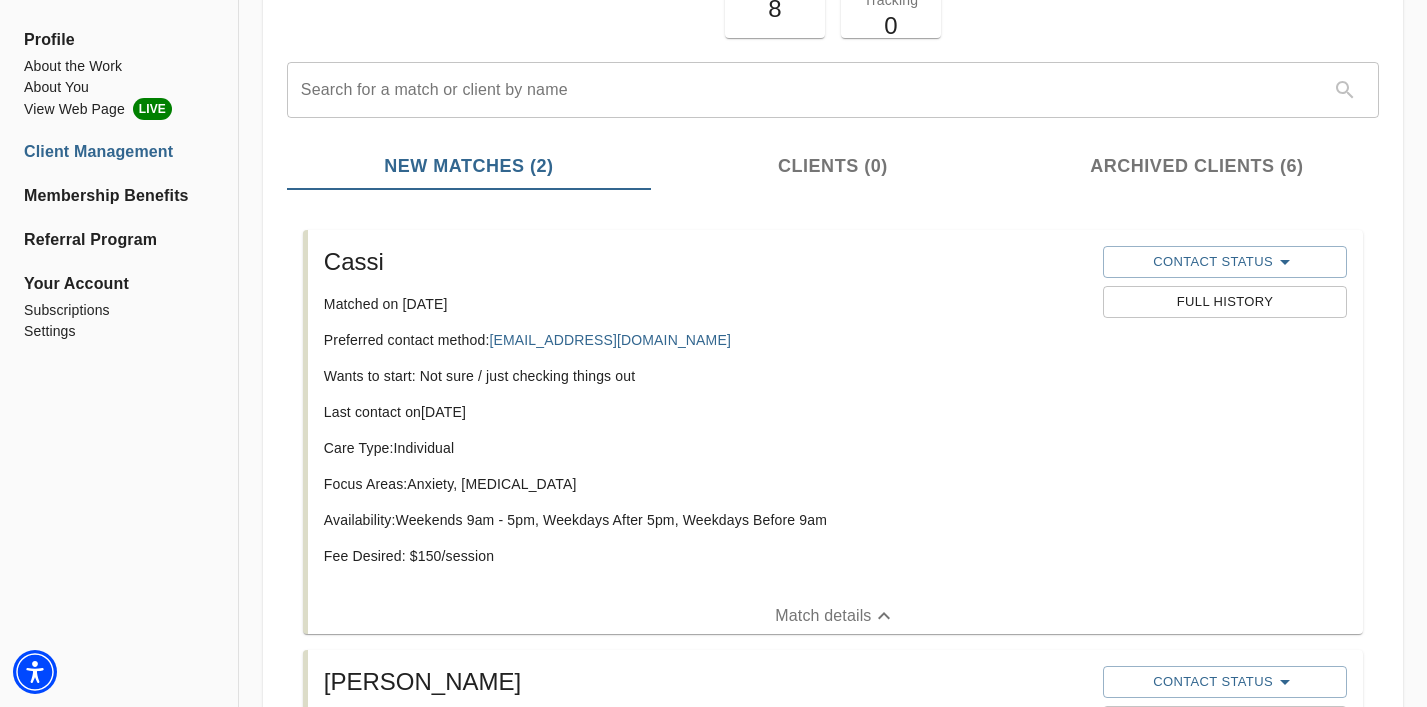 click on "Full History" at bounding box center (1225, 302) 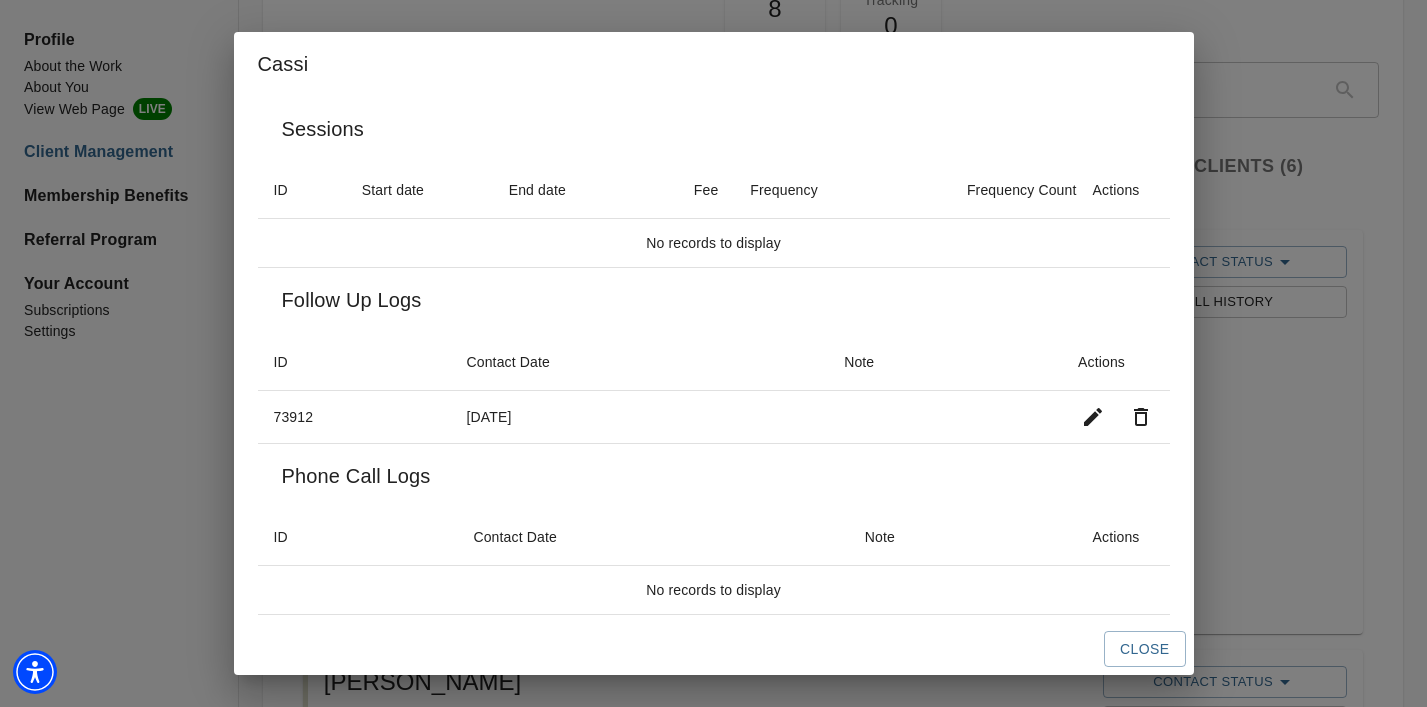 scroll, scrollTop: 0, scrollLeft: 0, axis: both 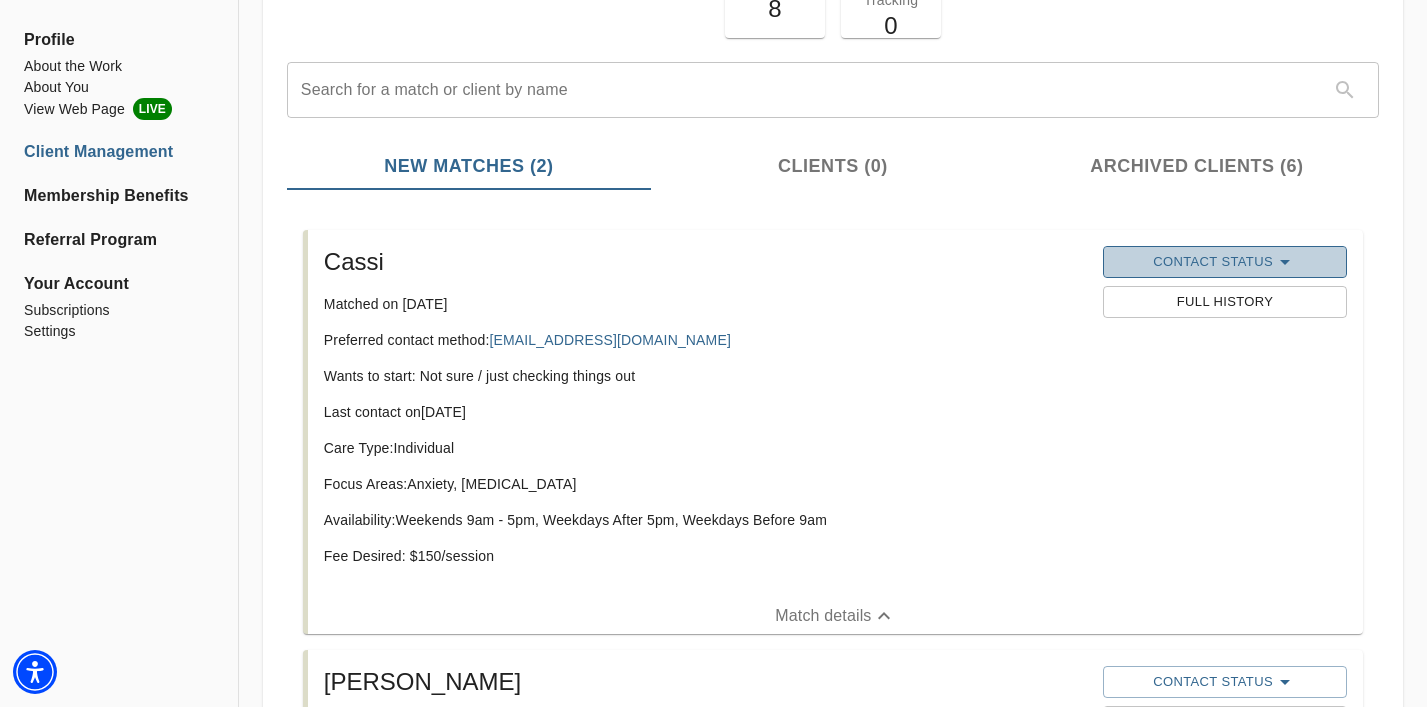 click on "Contact Status" at bounding box center (1225, 262) 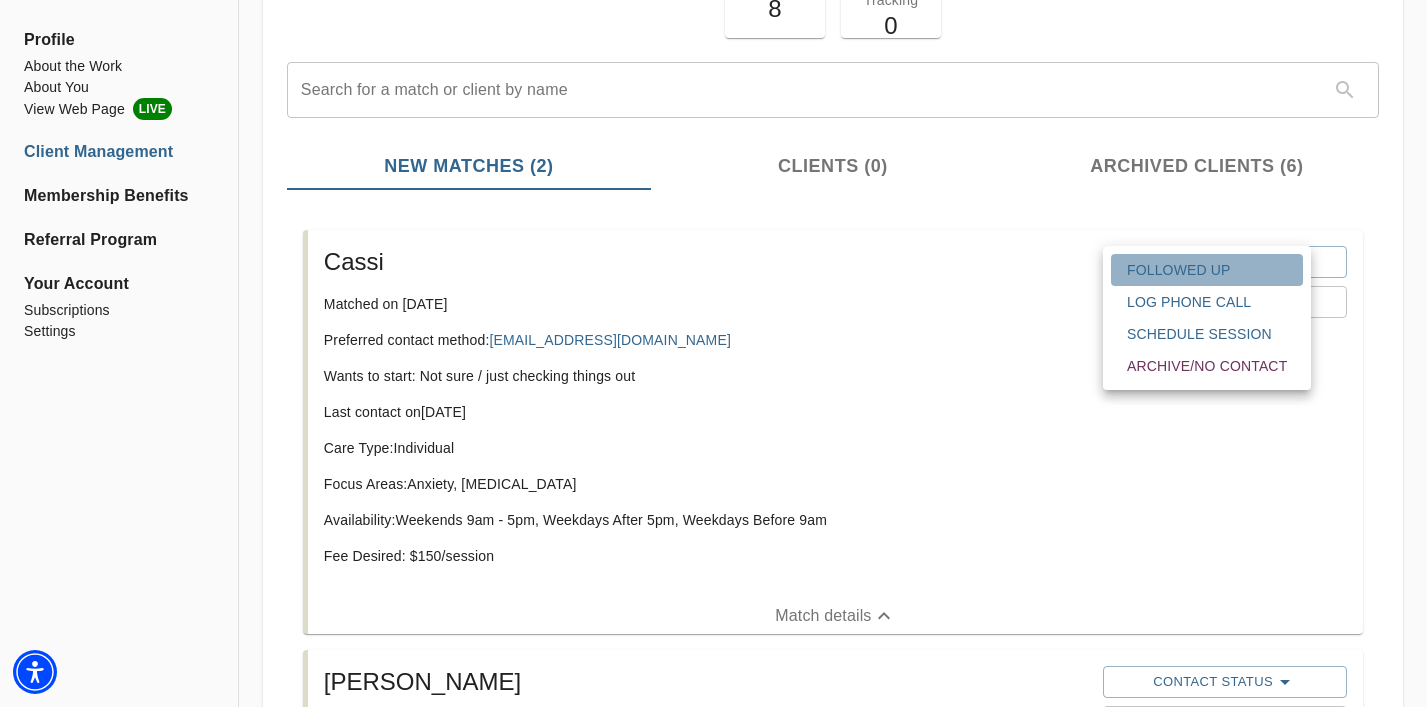 click on "Followed Up" at bounding box center (1207, 270) 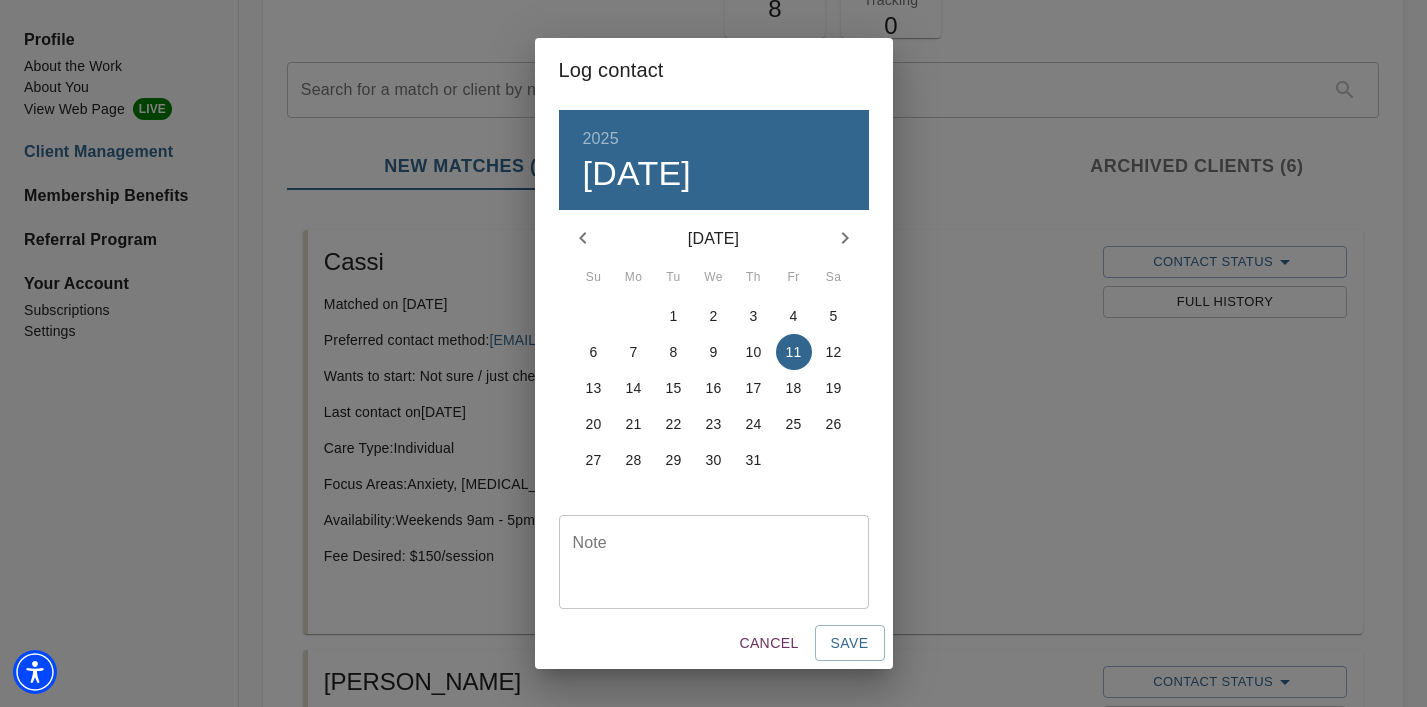 click at bounding box center (714, 561) 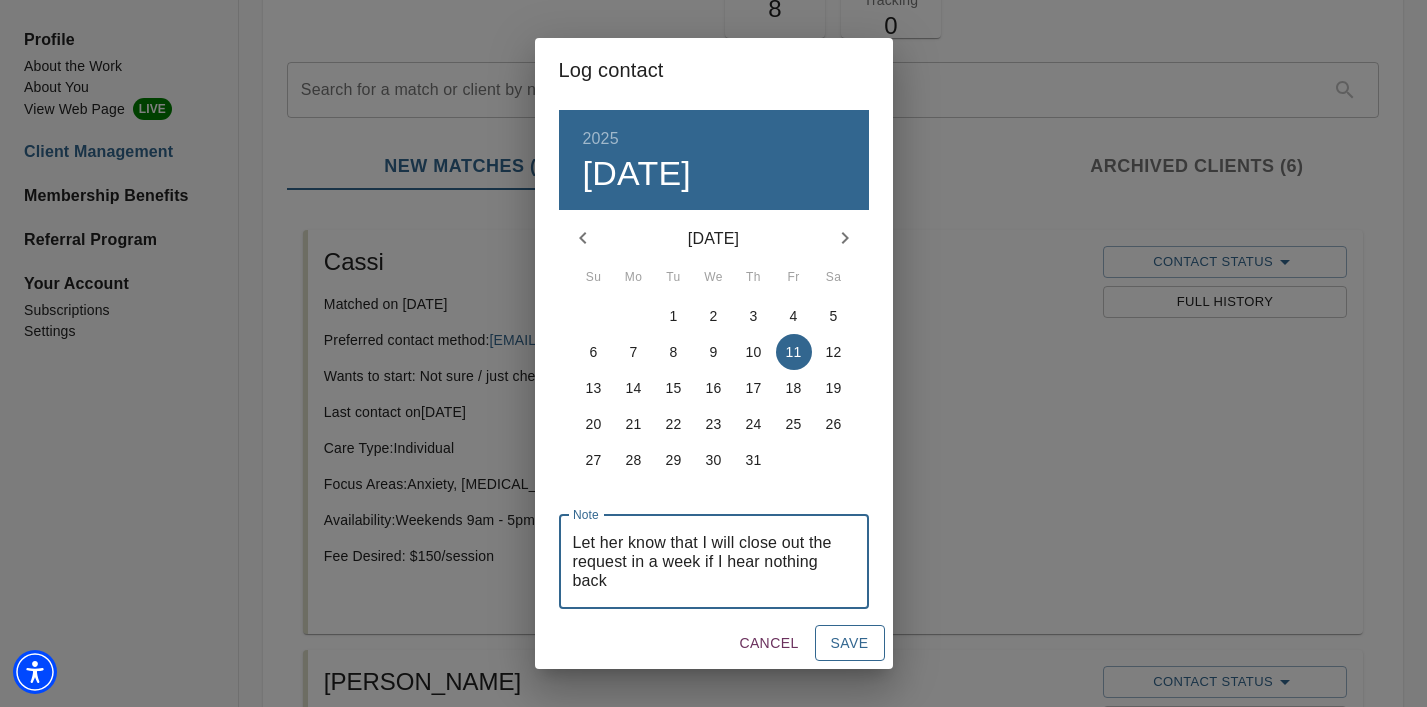 type on "Let her know that I will close out the request in a week if I hear nothing back" 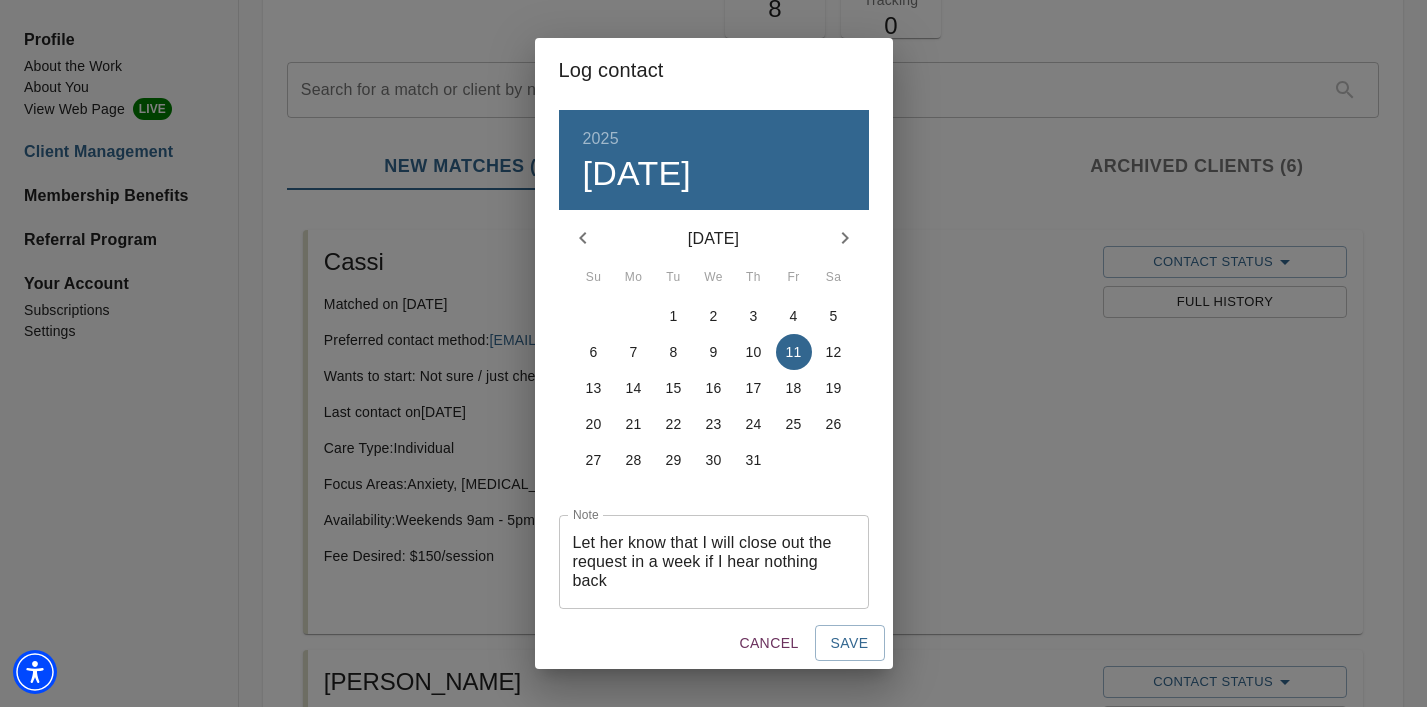 type 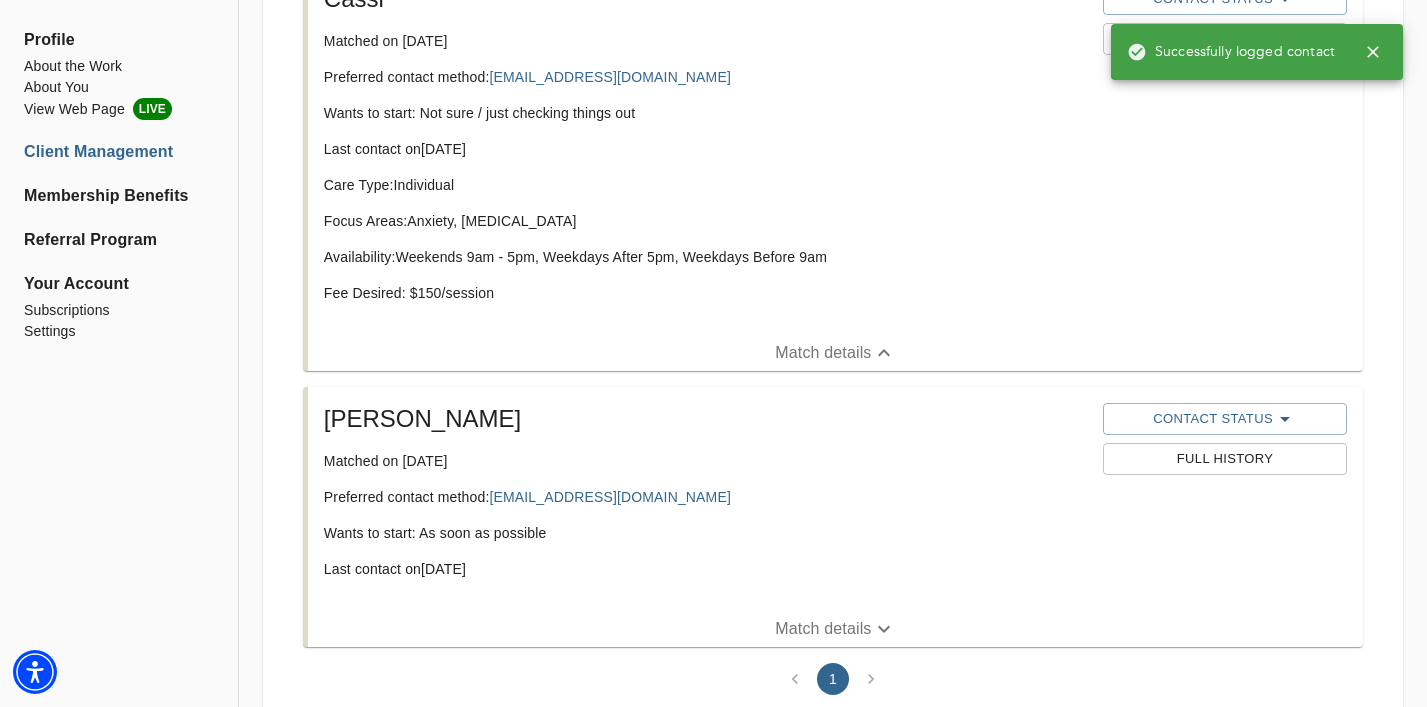 scroll, scrollTop: 478, scrollLeft: 0, axis: vertical 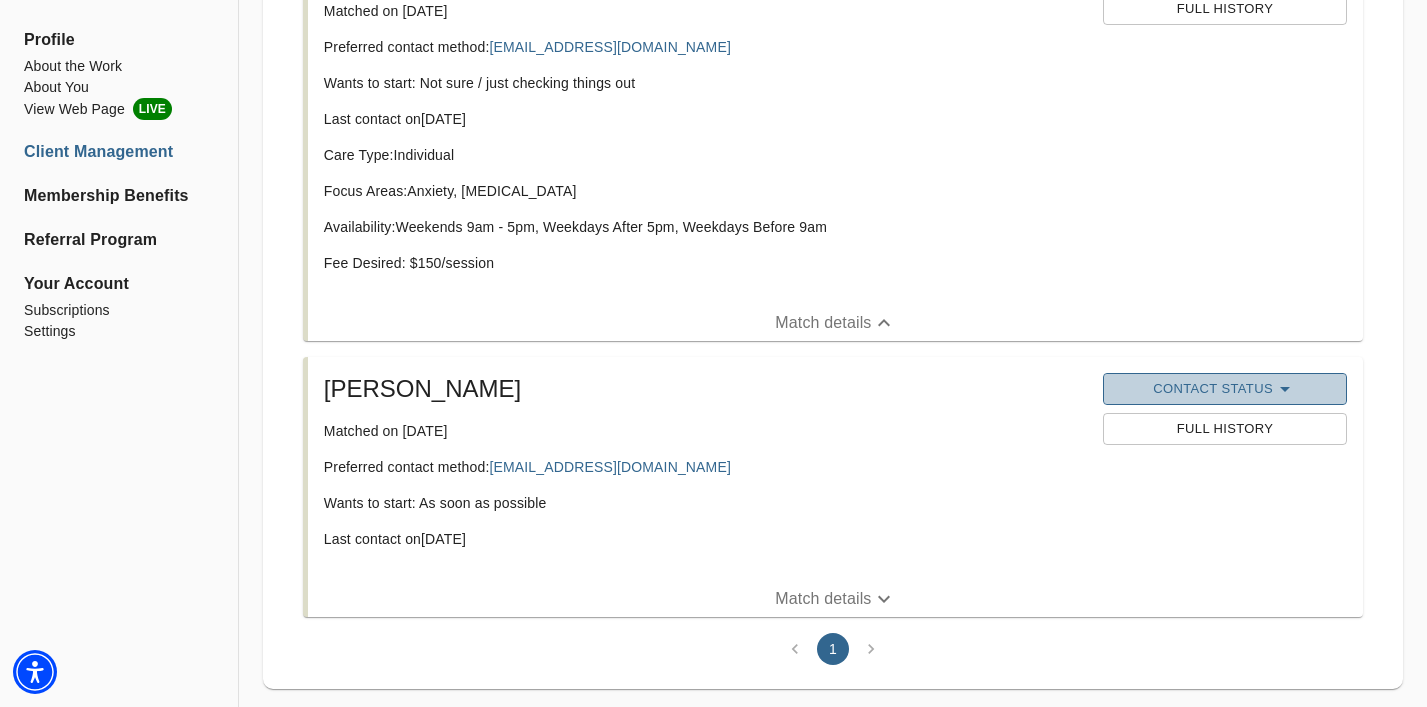 click on "Contact Status" at bounding box center (1225, 389) 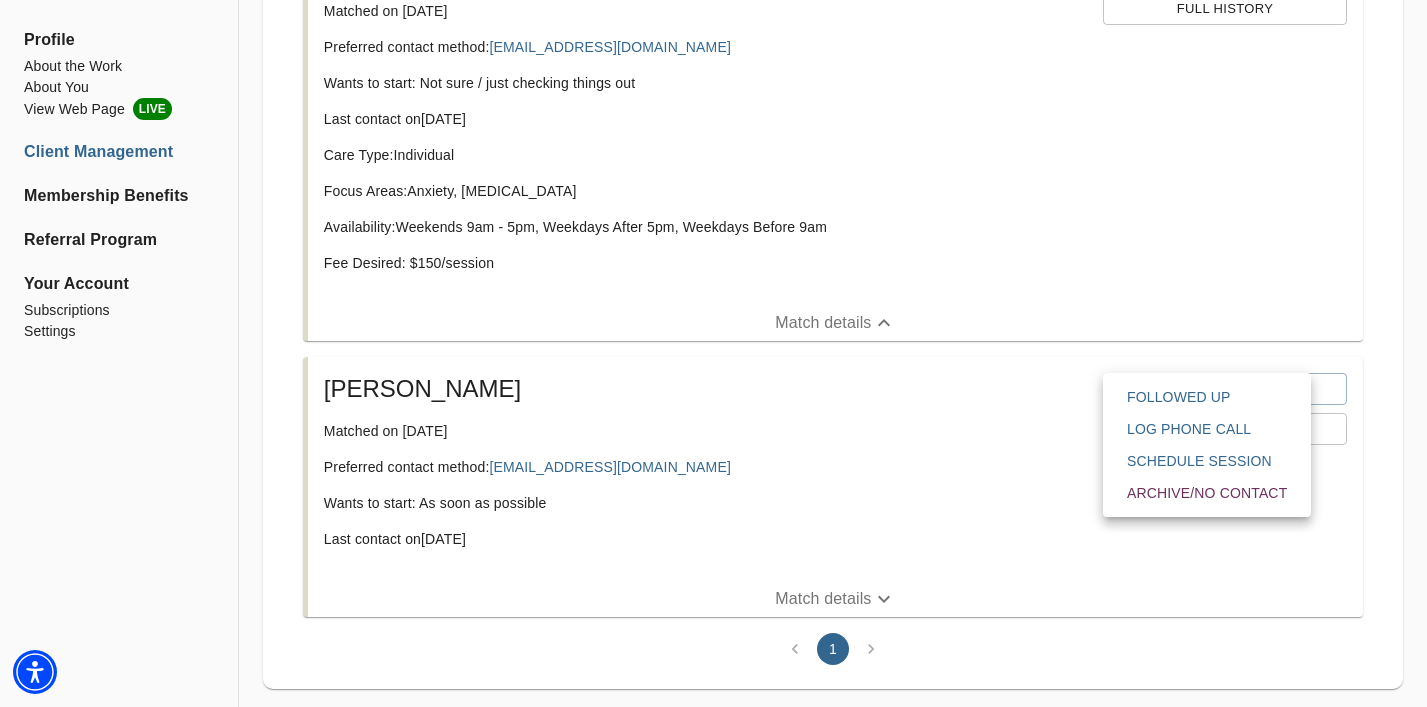 click on "Archive/No contact" at bounding box center [1207, 493] 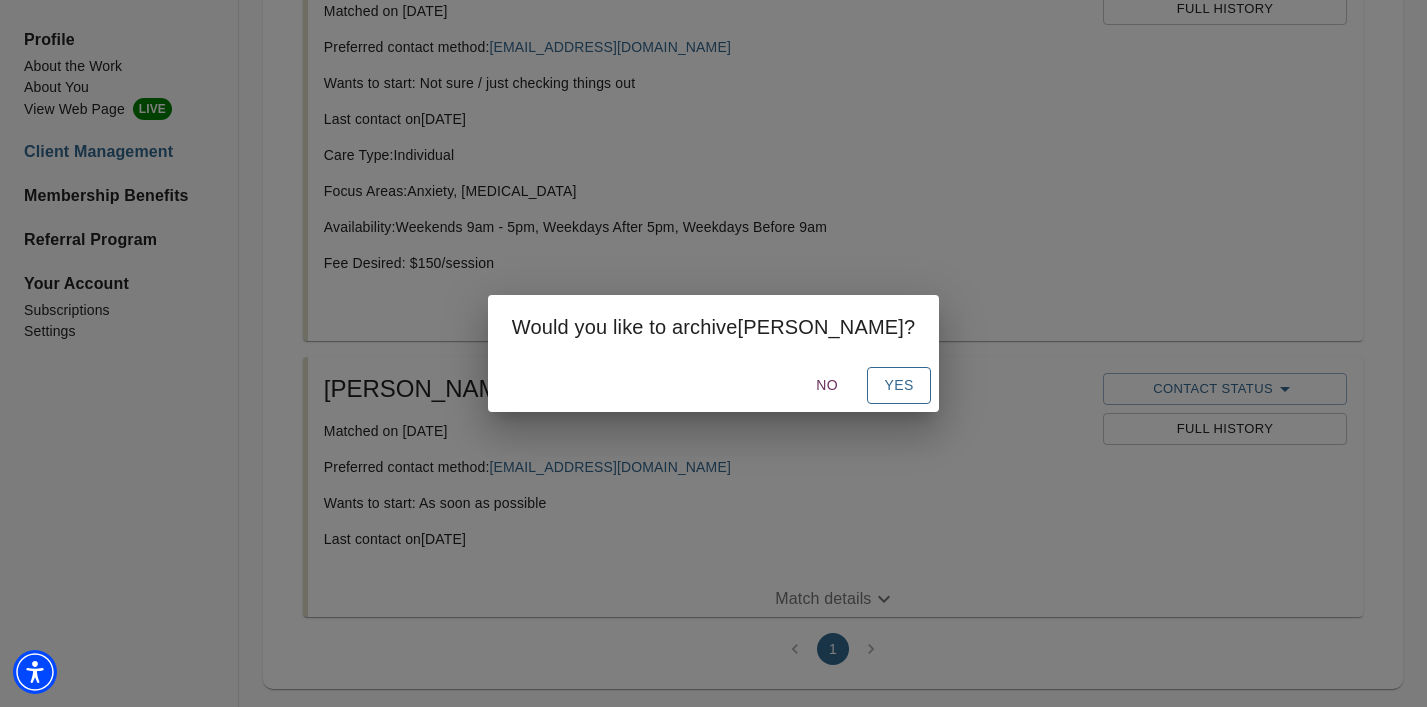 click on "Yes" at bounding box center (899, 385) 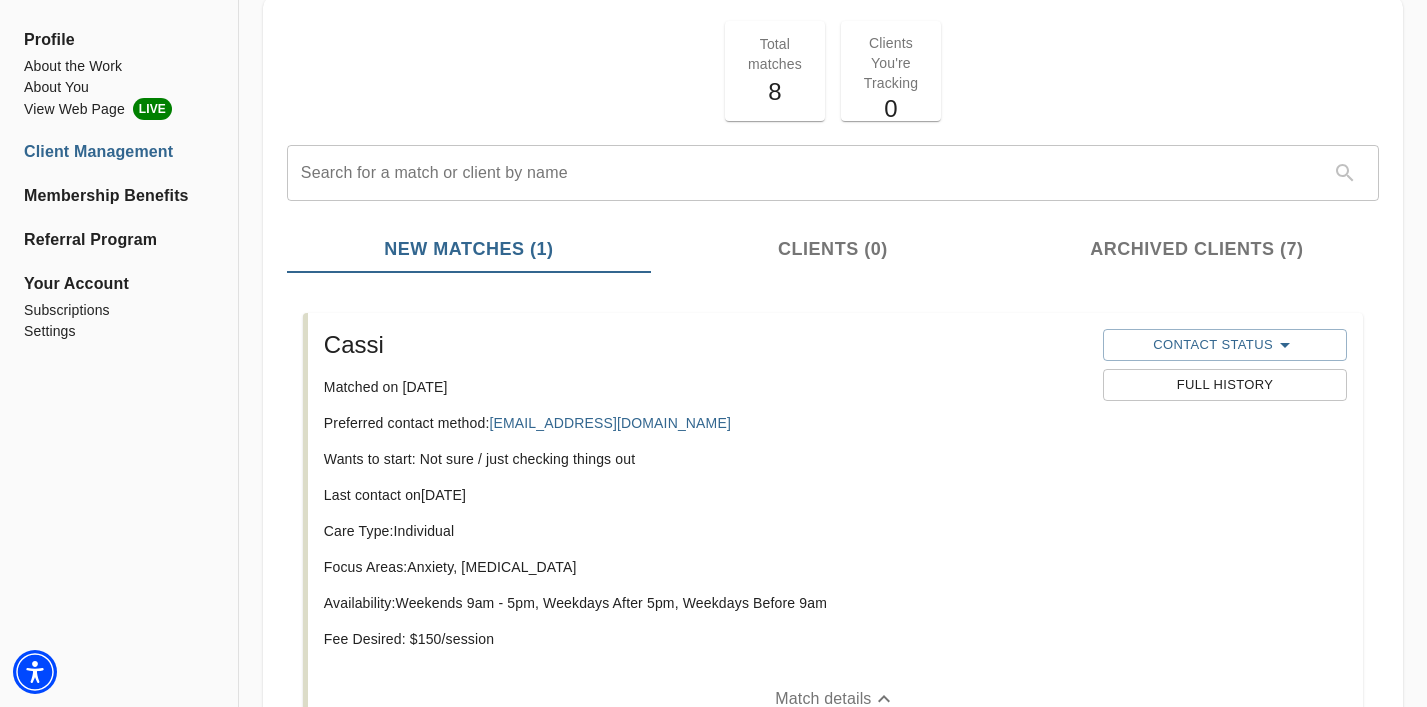 scroll, scrollTop: 0, scrollLeft: 0, axis: both 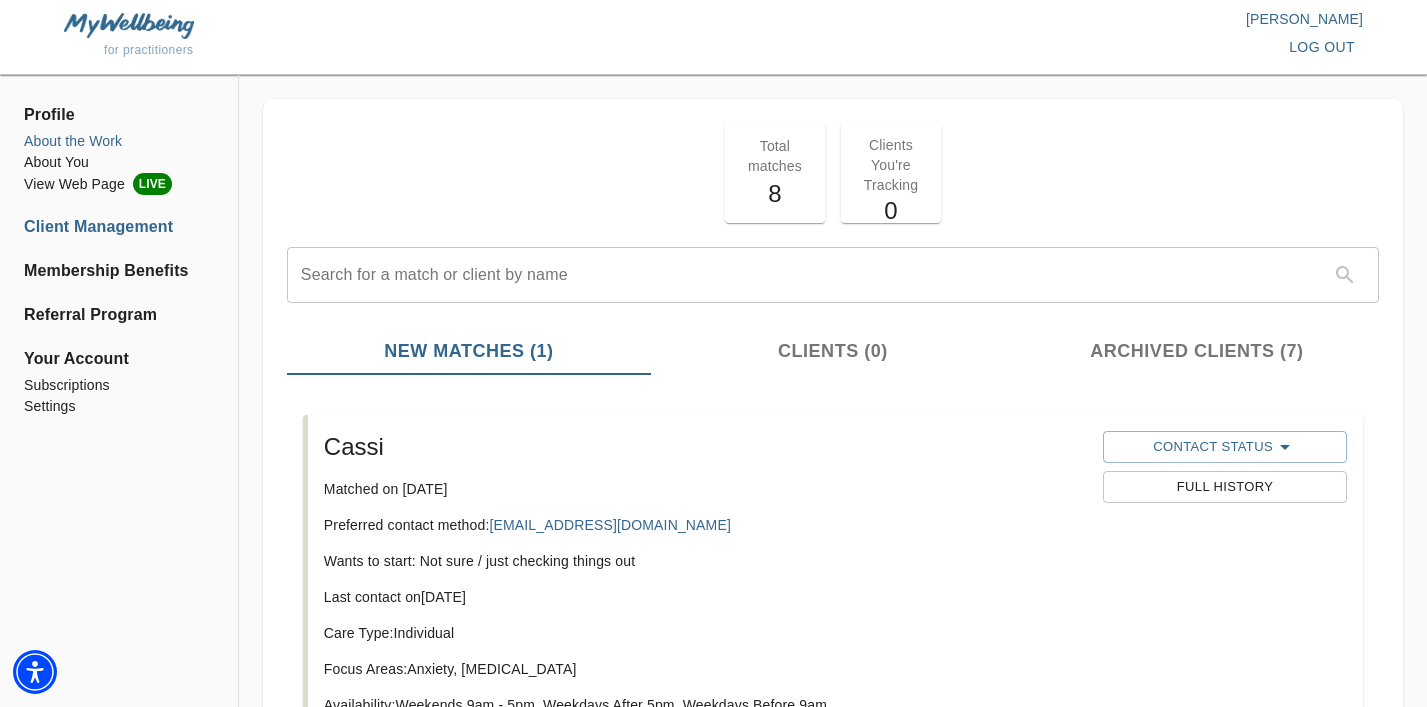 click on "About the Work" at bounding box center [119, 141] 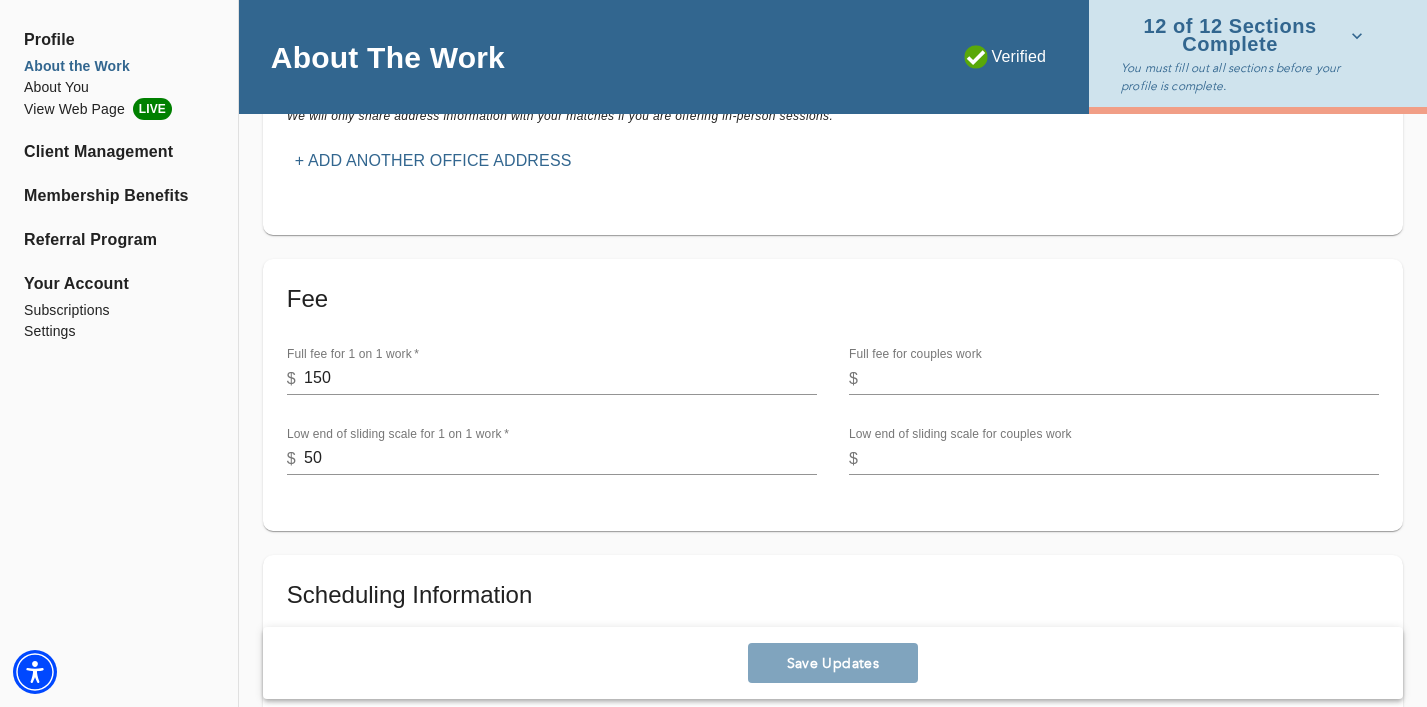 scroll, scrollTop: 615, scrollLeft: 0, axis: vertical 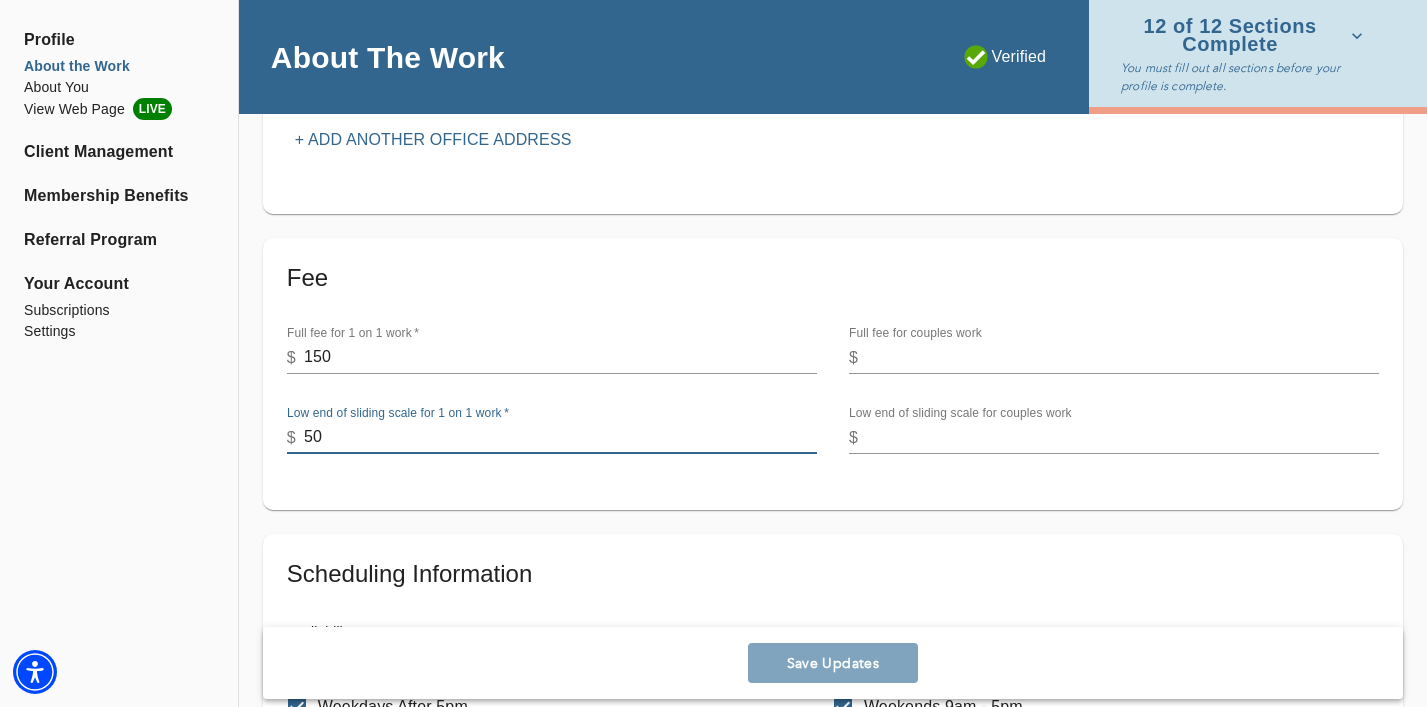 drag, startPoint x: 494, startPoint y: 426, endPoint x: 396, endPoint y: 461, distance: 104.062485 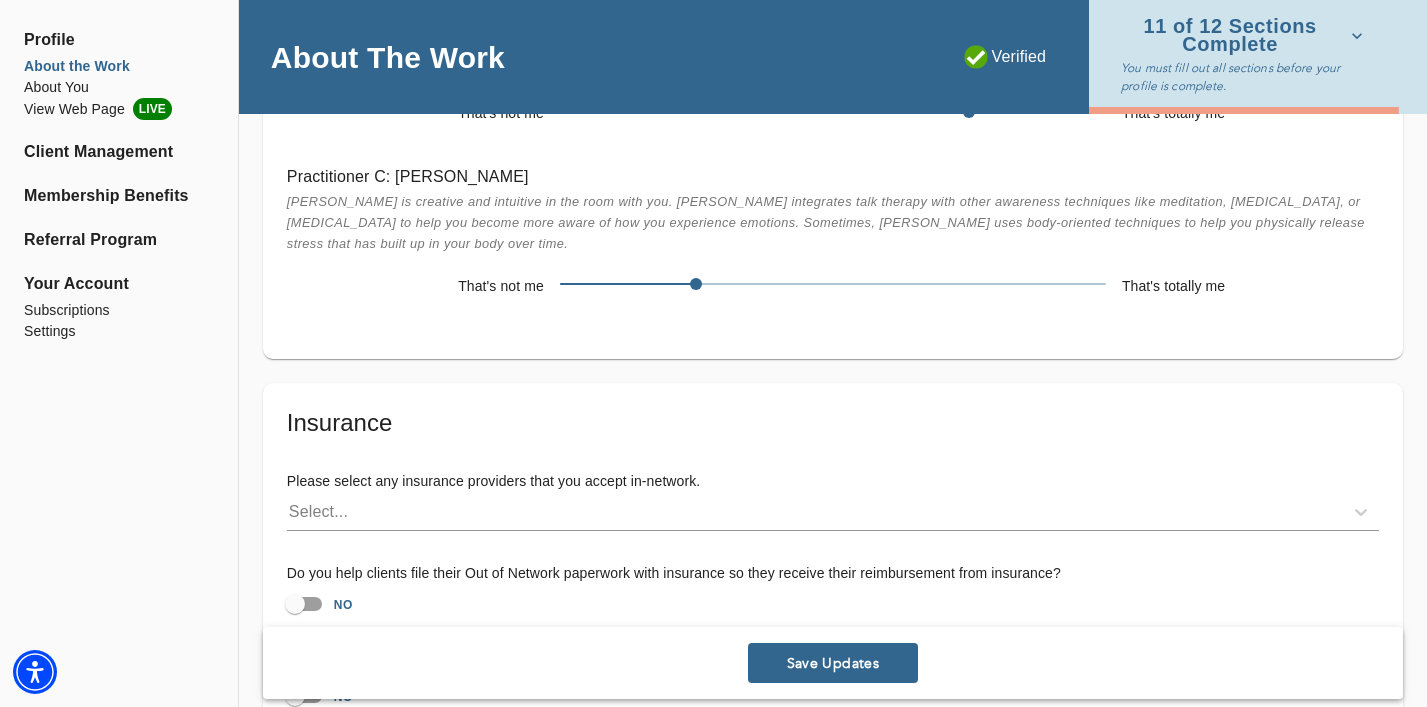 scroll, scrollTop: 5866, scrollLeft: 0, axis: vertical 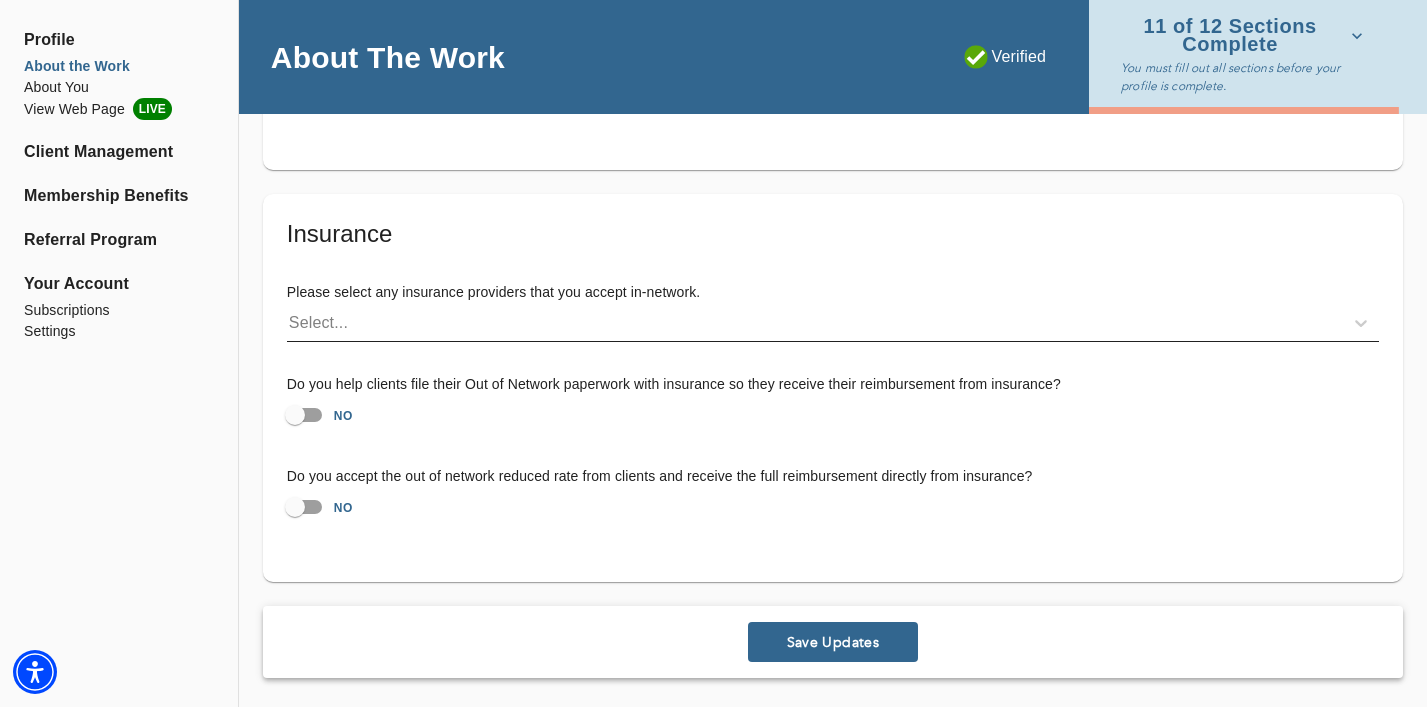 type 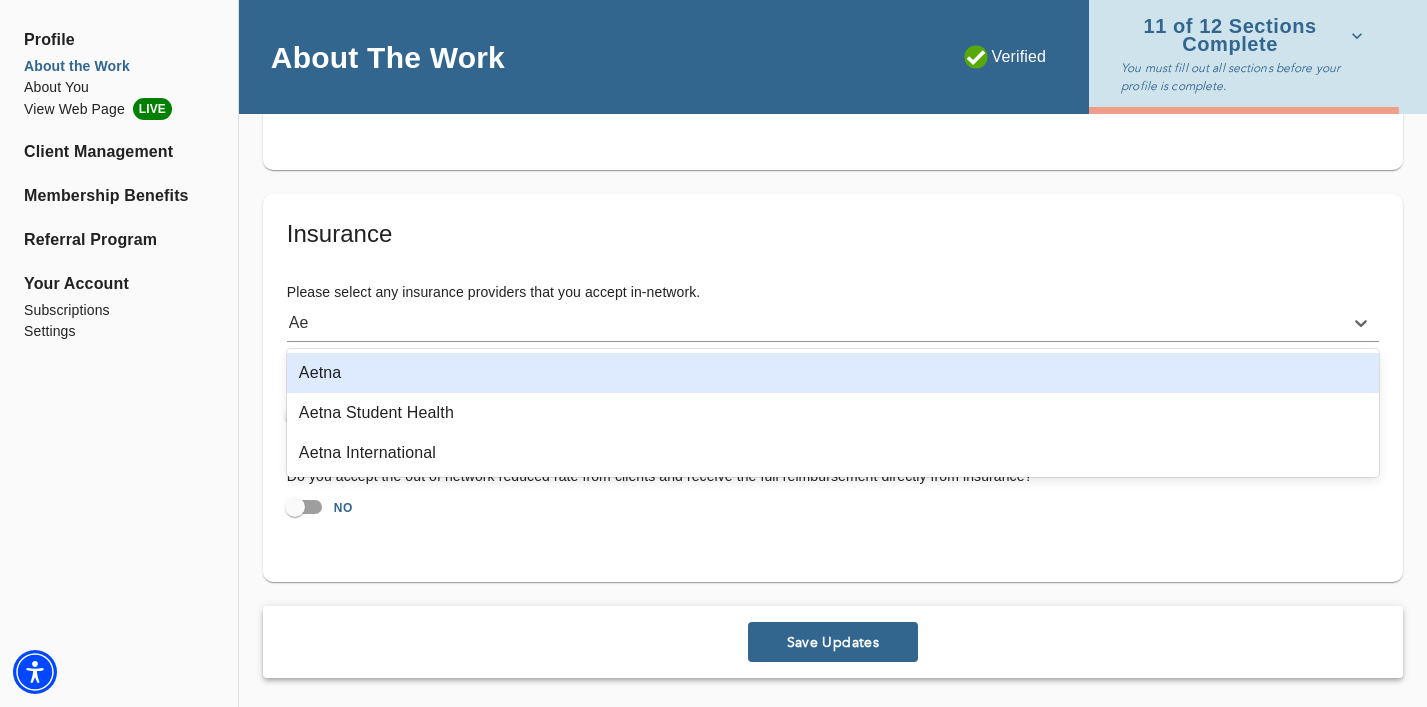 type on "Aet" 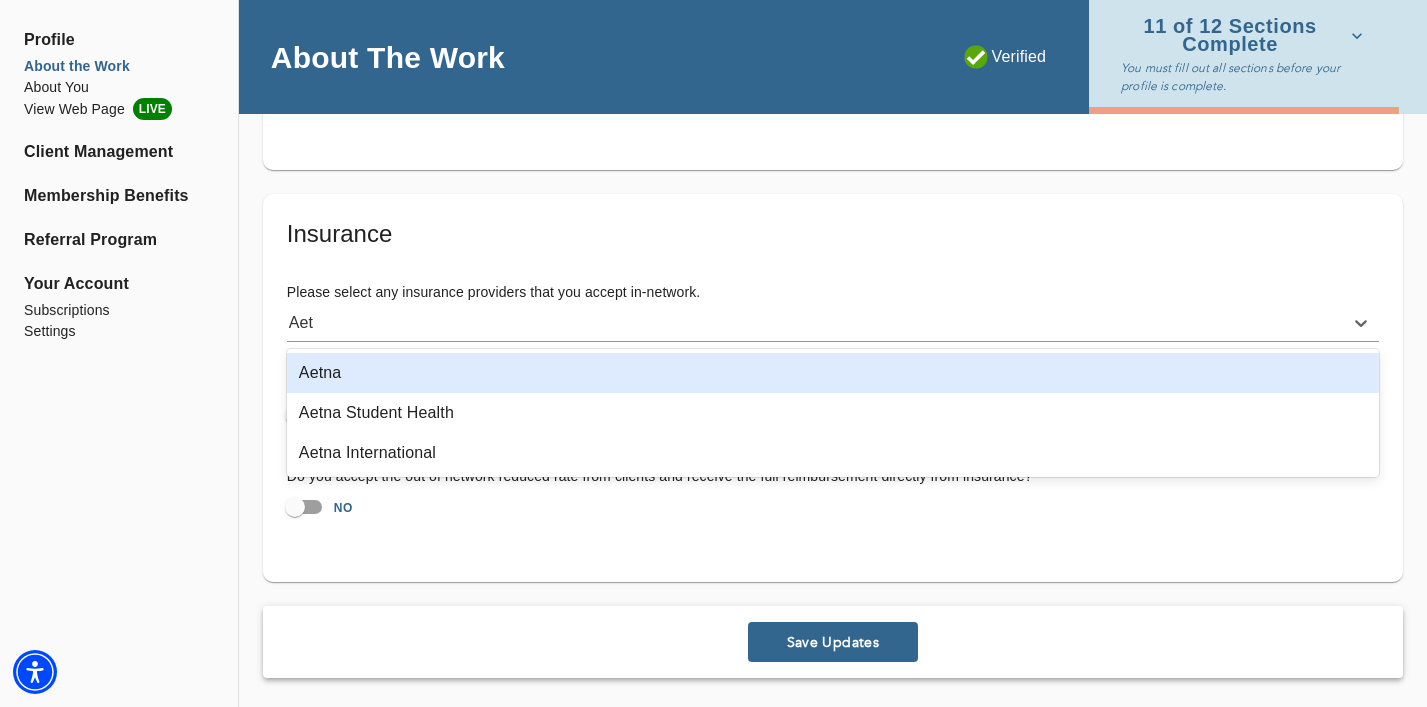 click on "Aetna" at bounding box center [833, 373] 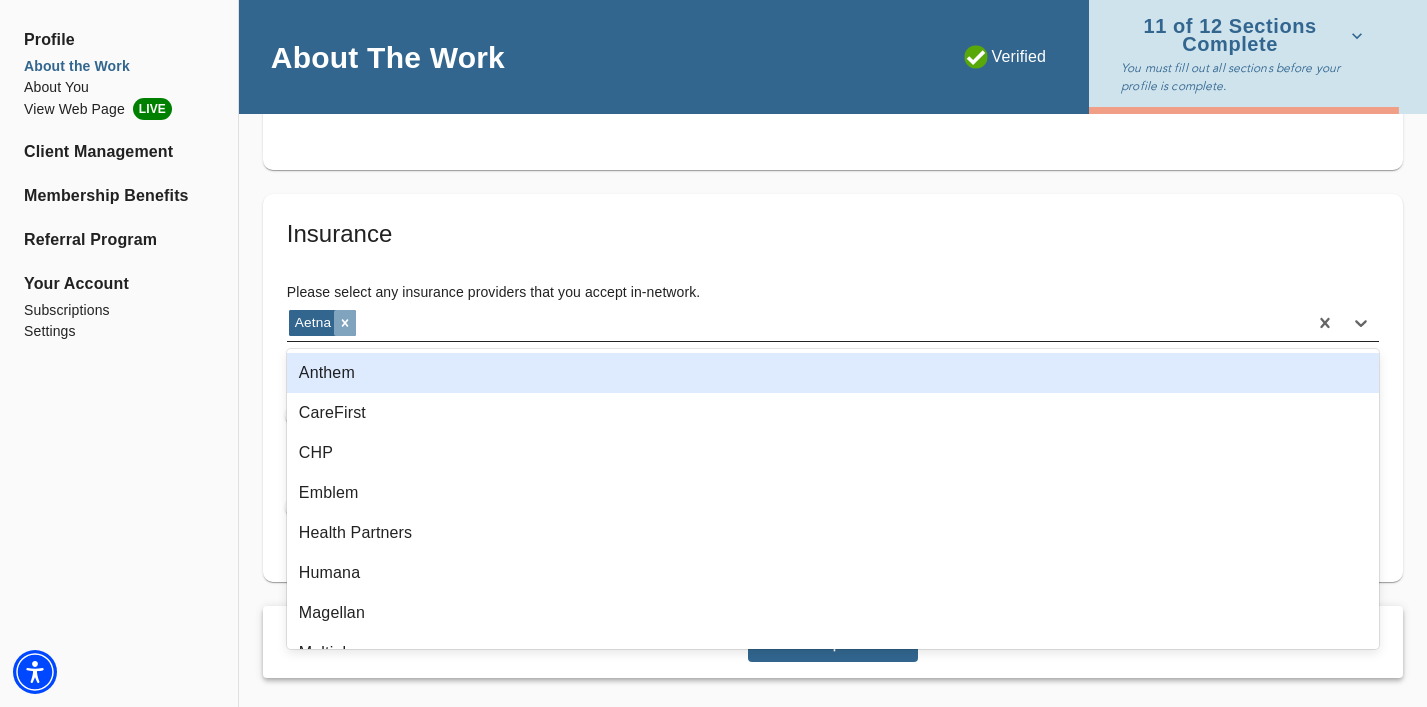 click 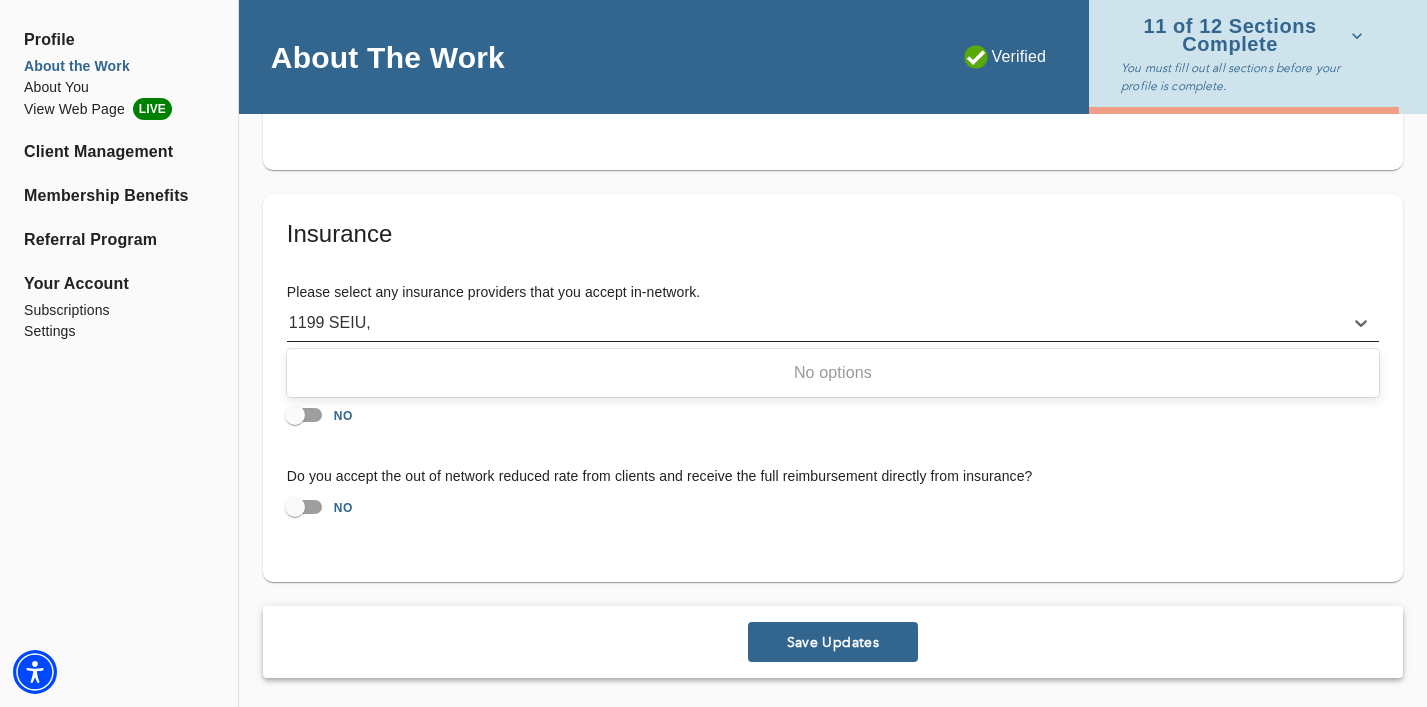 click on "1199 SEIU," at bounding box center (332, 323) 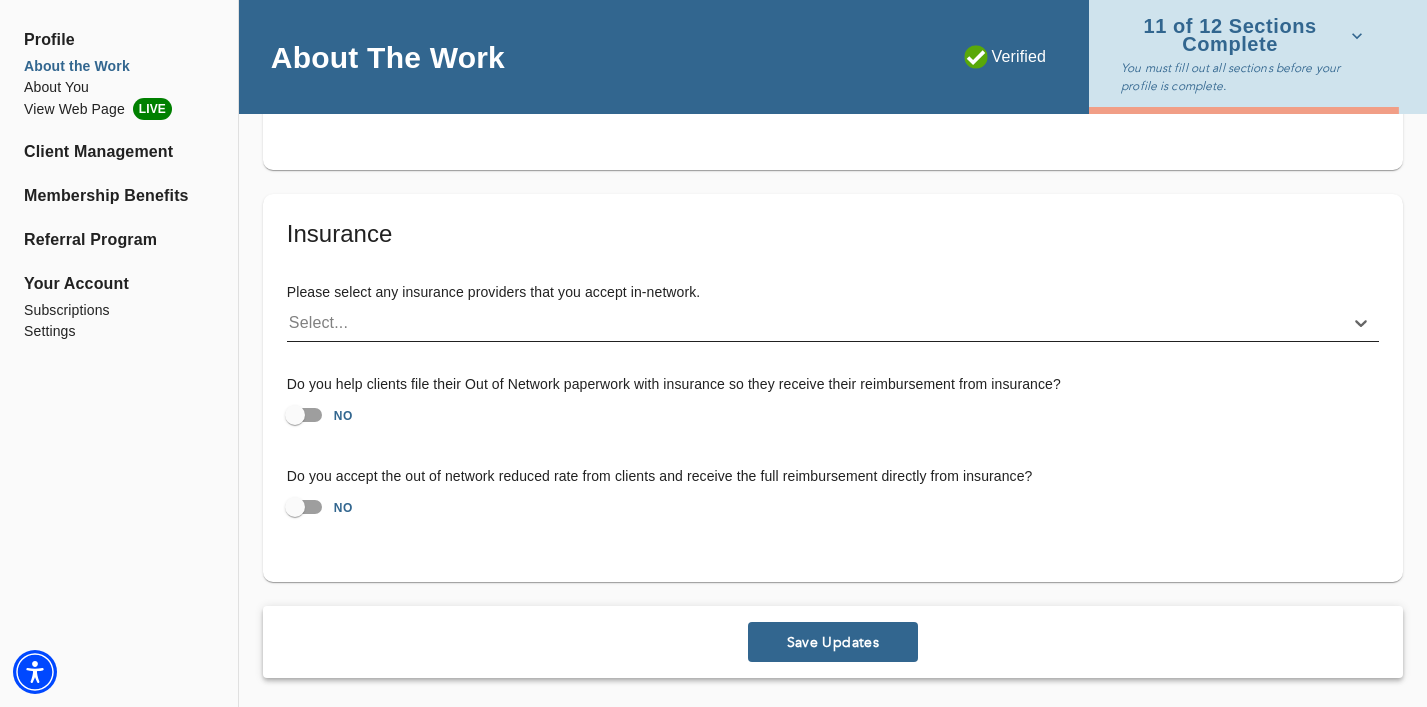 click on "Select..." at bounding box center (815, 323) 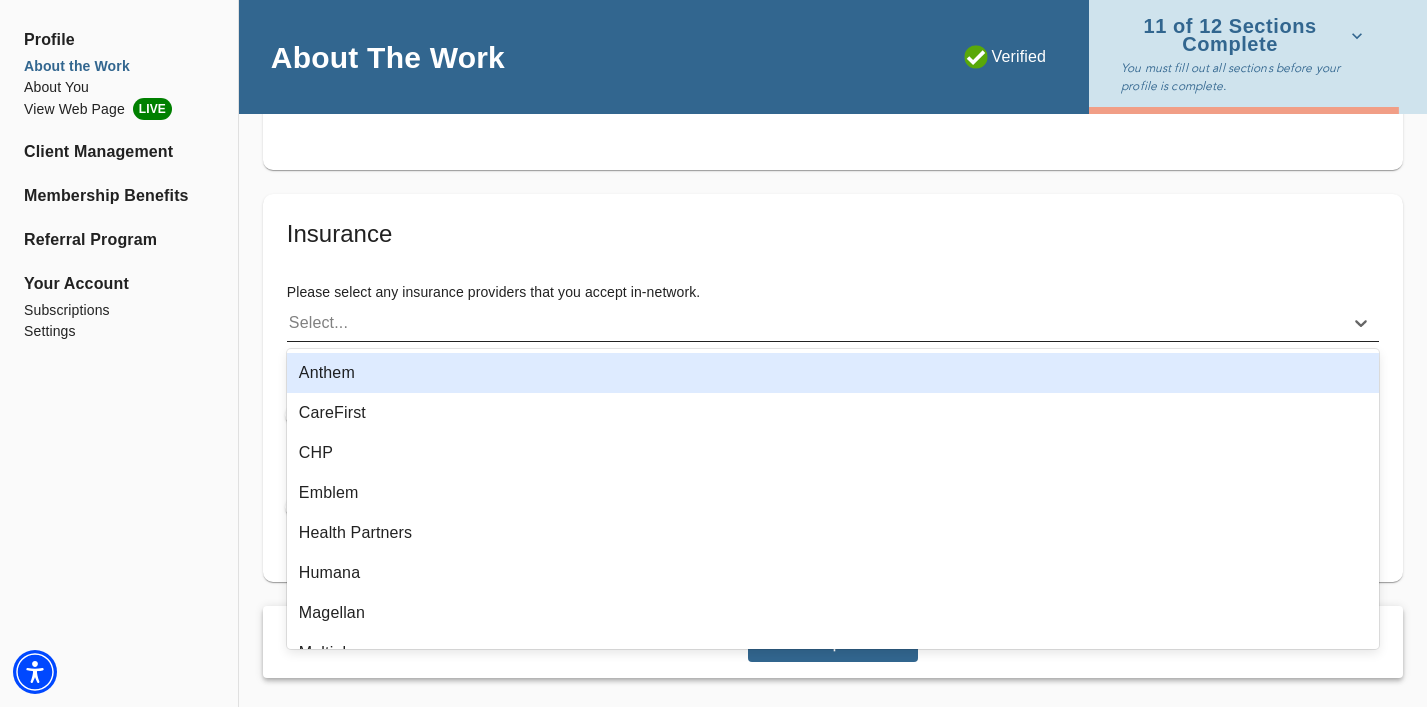 click on "Select..." at bounding box center (815, 323) 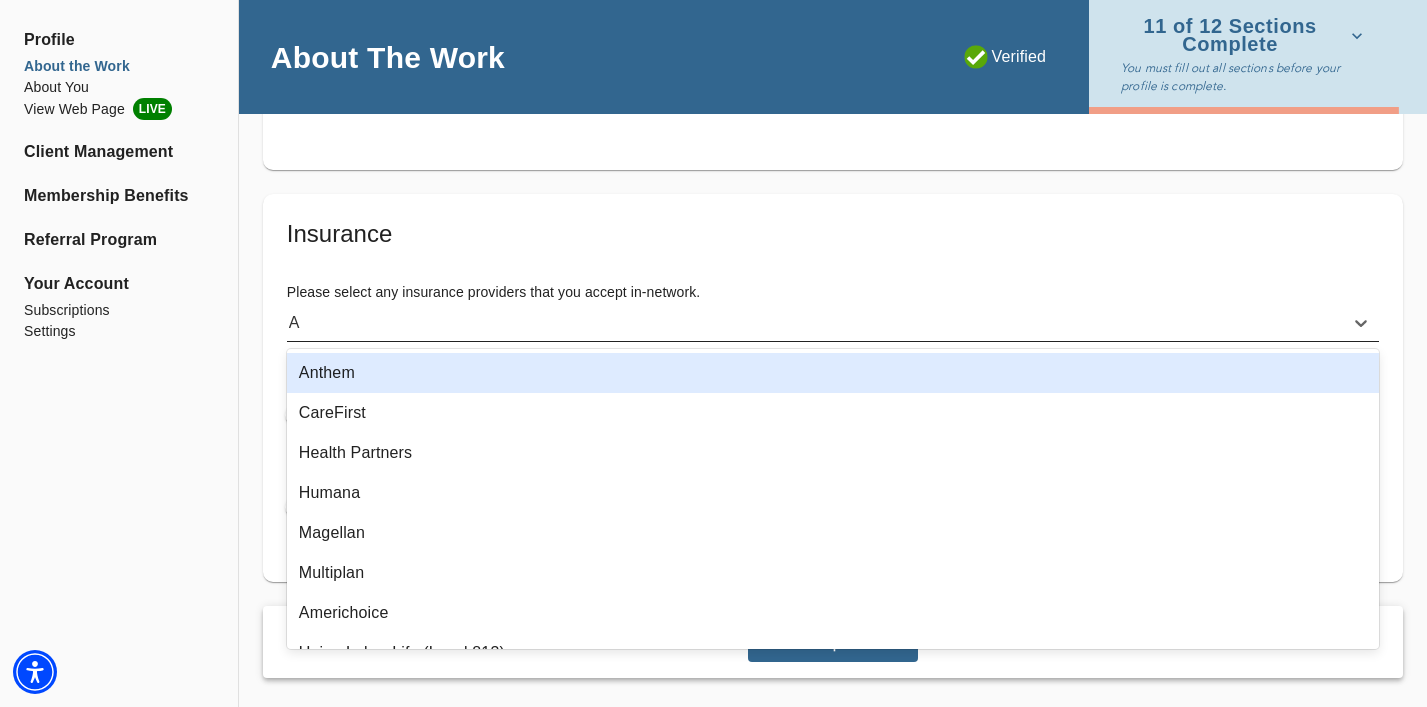 type on "Ae" 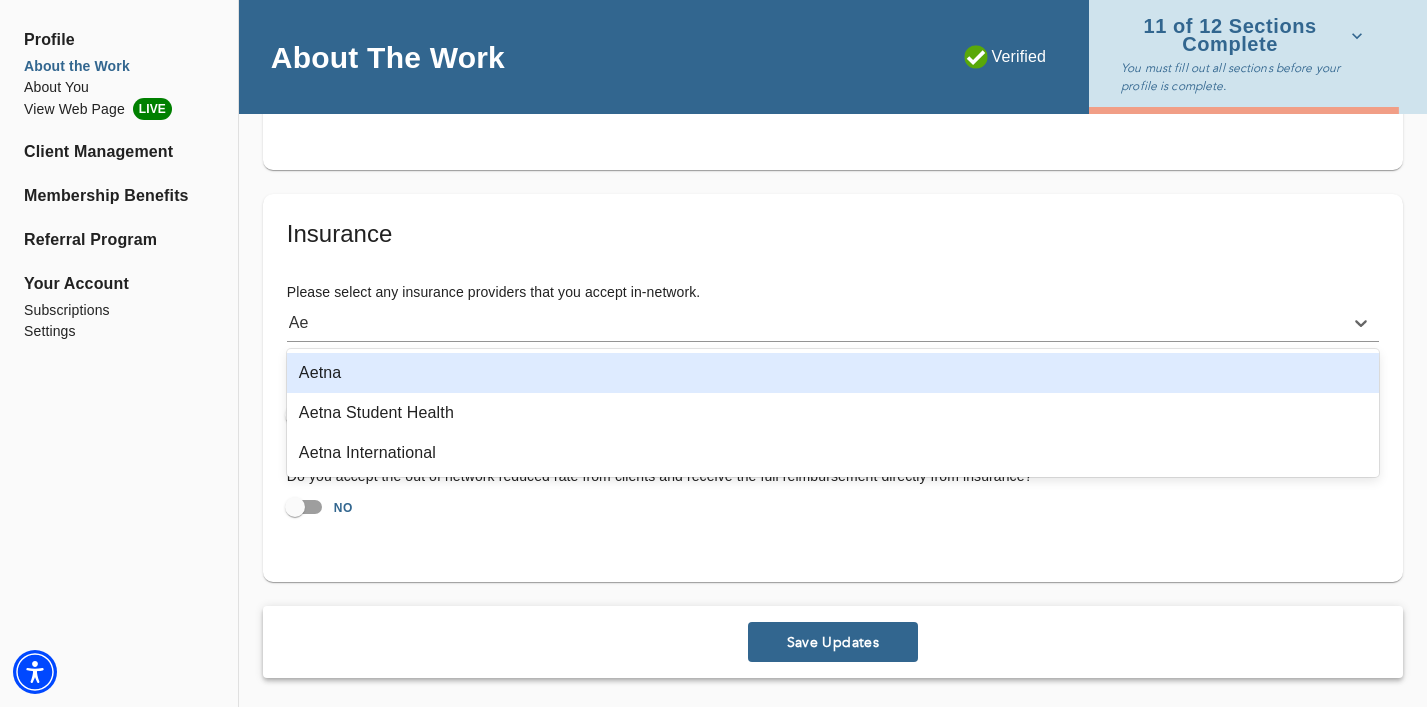 click on "Aetna" at bounding box center (833, 373) 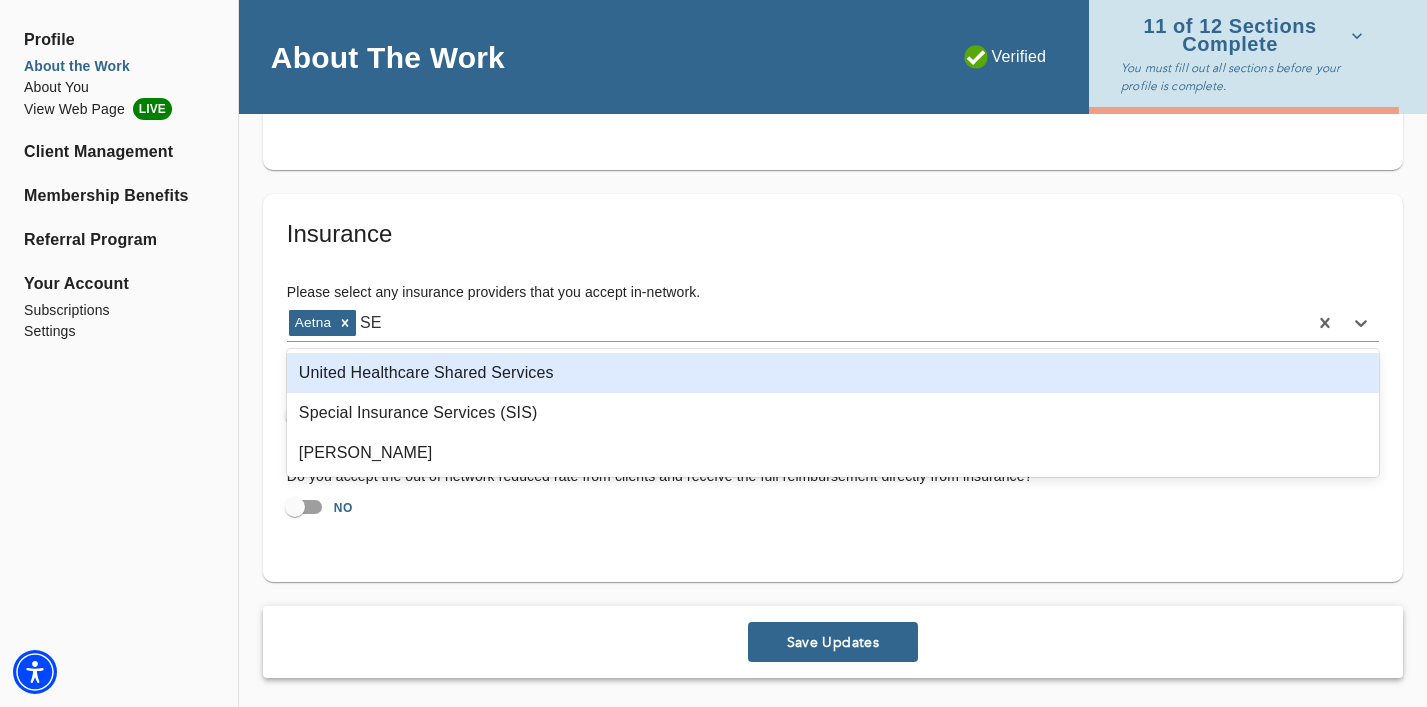type on "S" 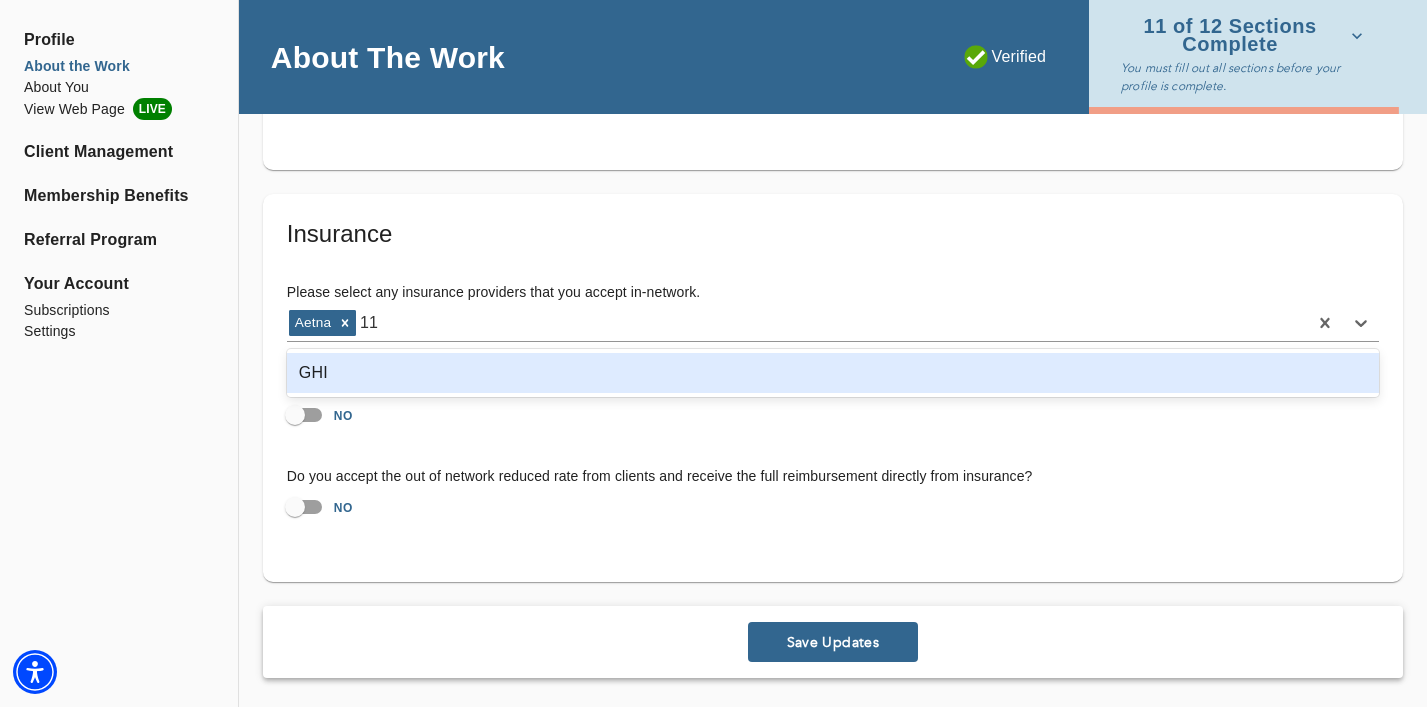 type on "1" 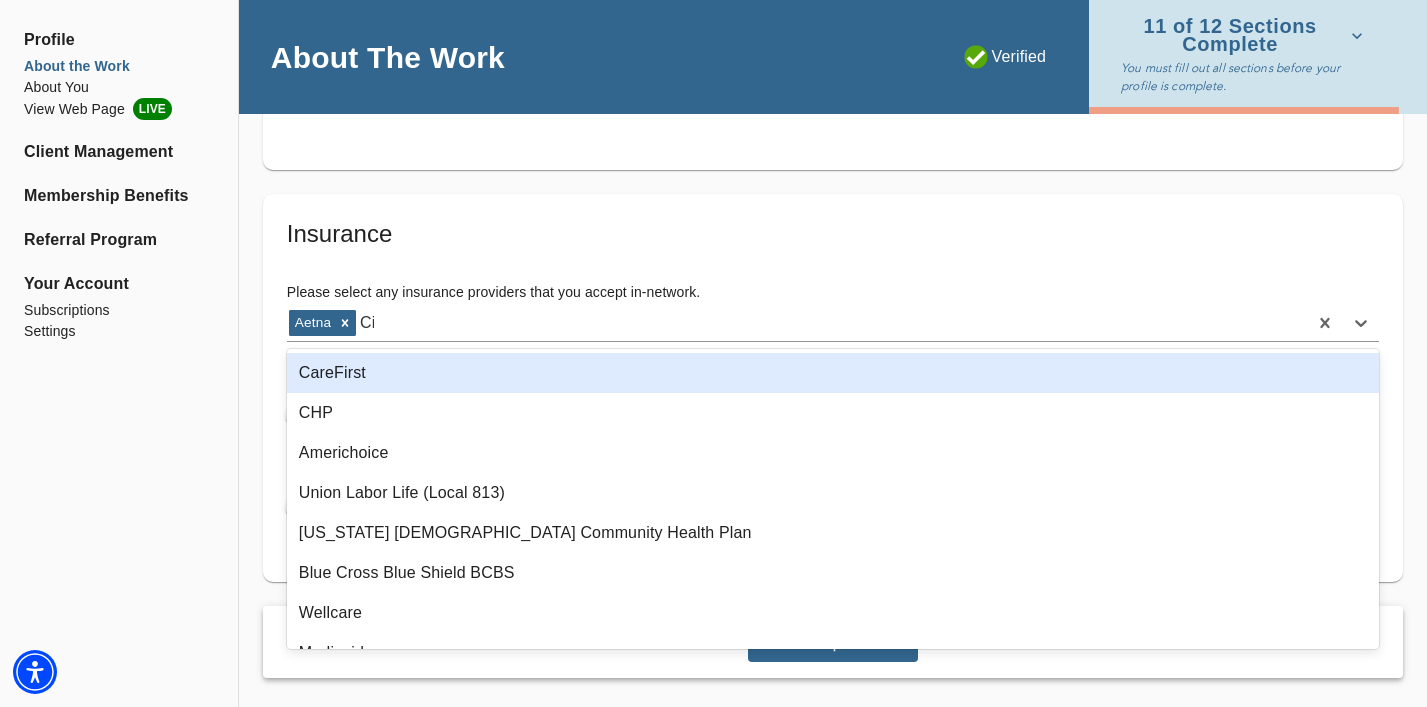 type on "Cig" 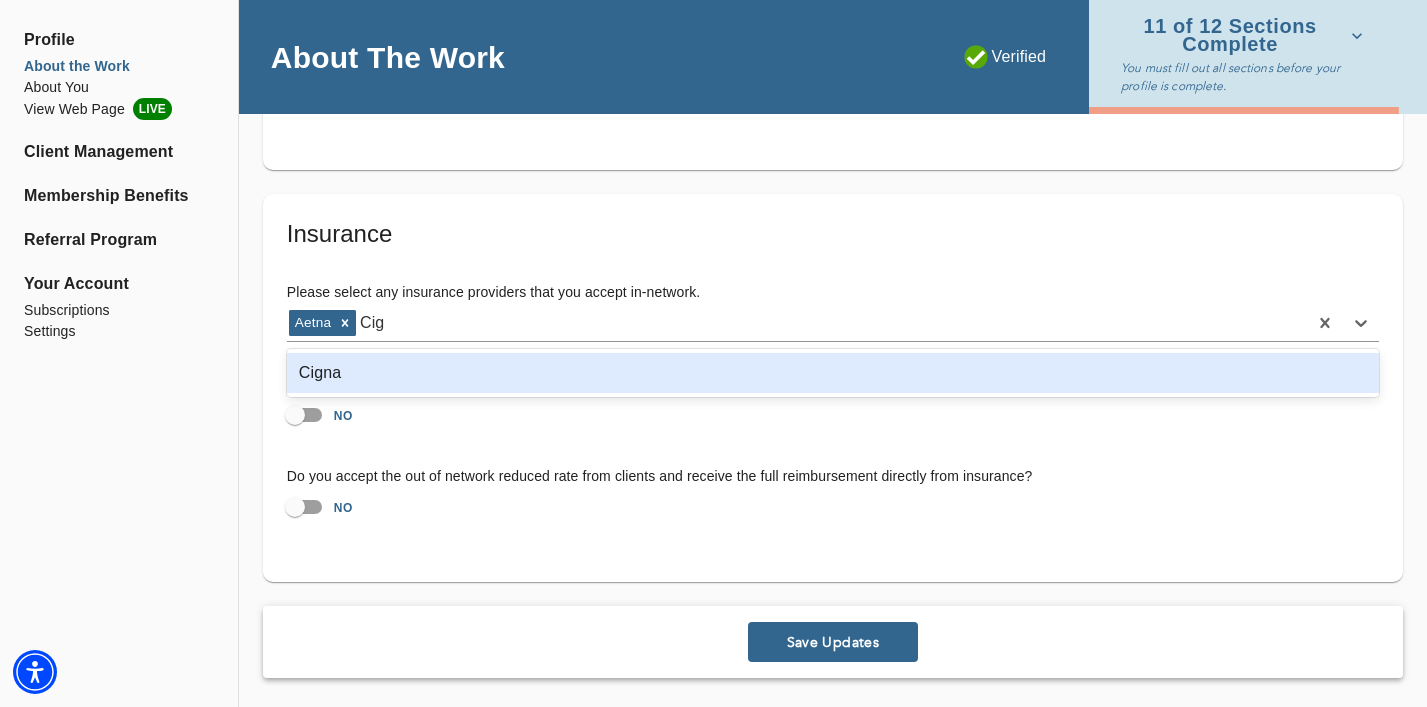 click on "Cigna" at bounding box center [833, 373] 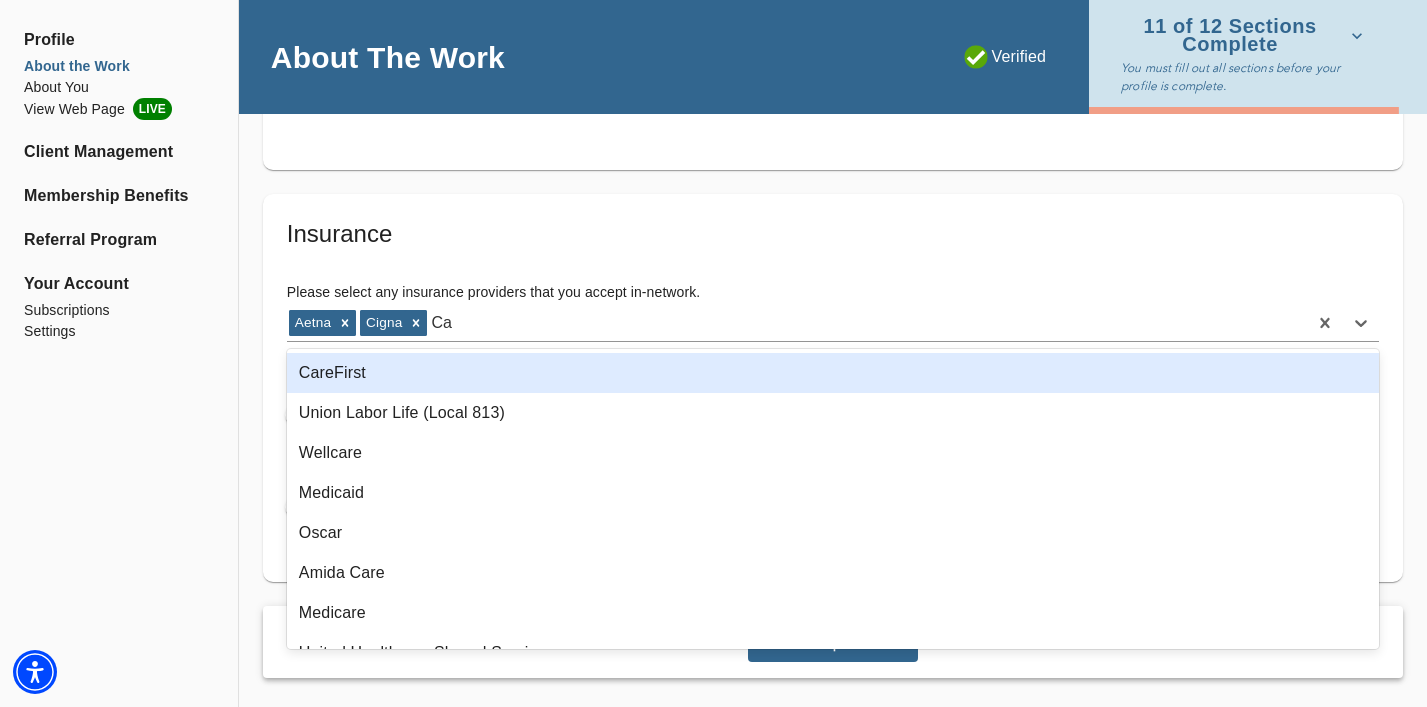 type on "C" 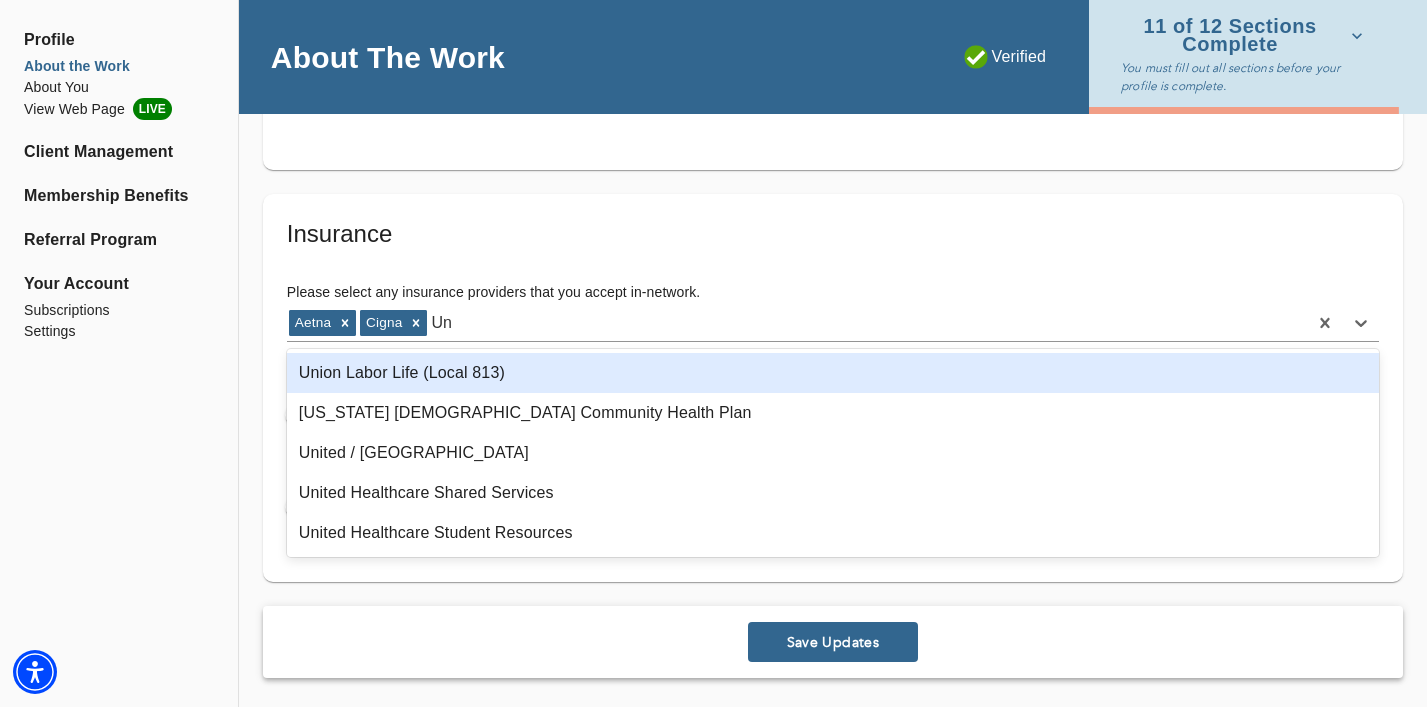 type on "Uni" 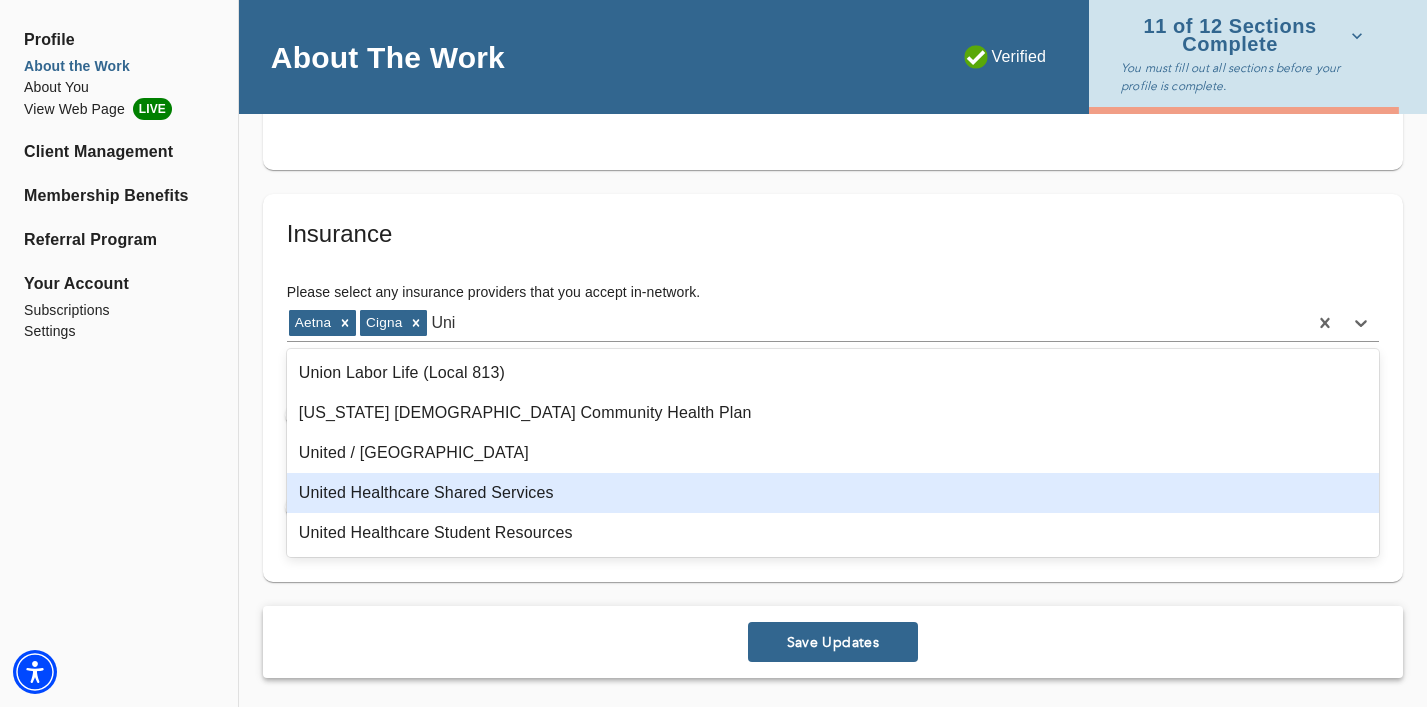 click on "United Healthcare Shared Services" at bounding box center (833, 493) 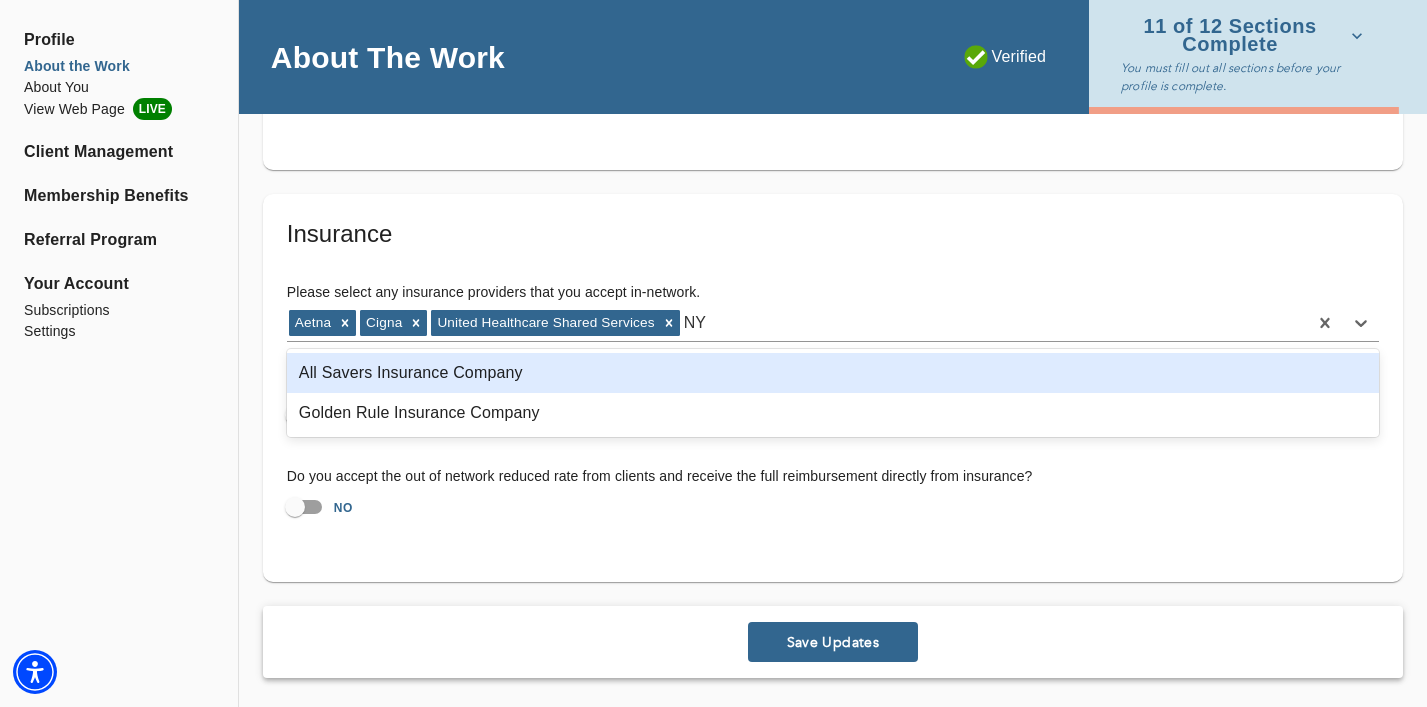 scroll, scrollTop: 0, scrollLeft: 0, axis: both 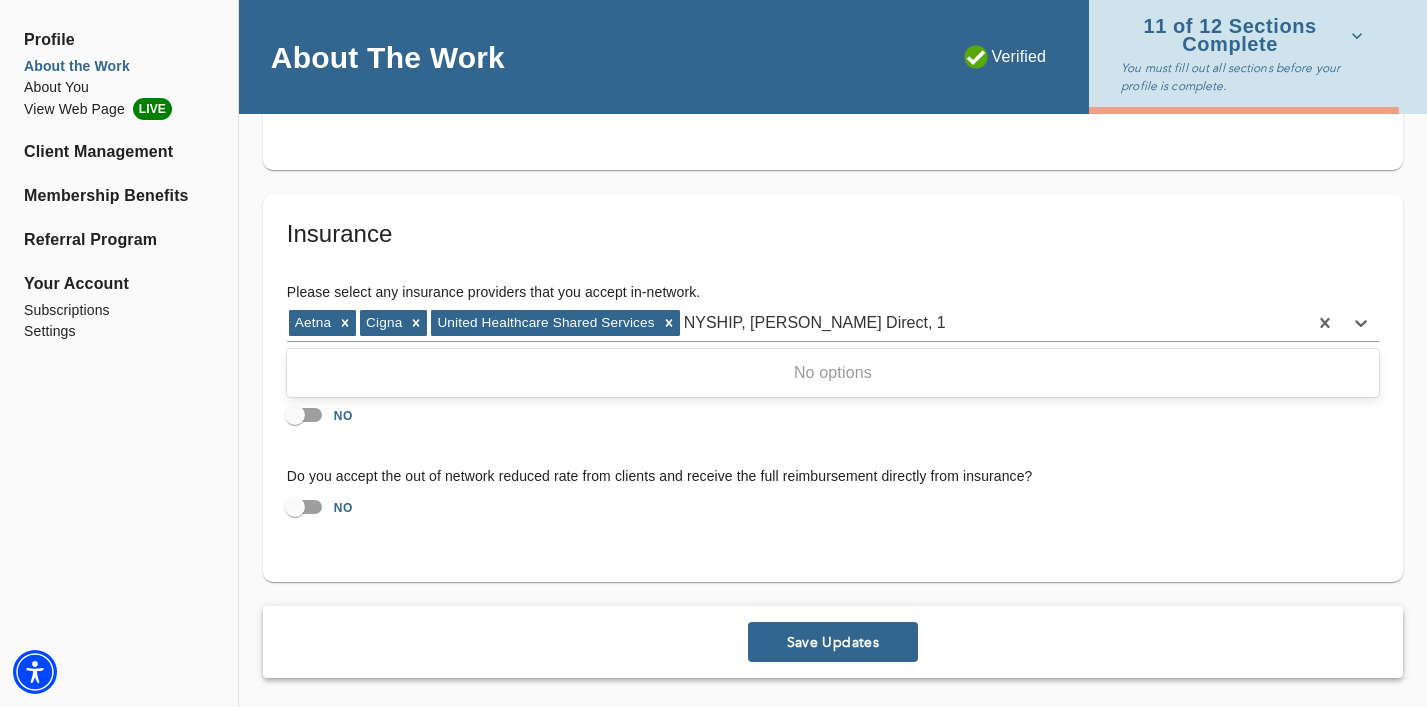 type on "NYSHIP, [PERSON_NAME] Direct, 1199SEIU" 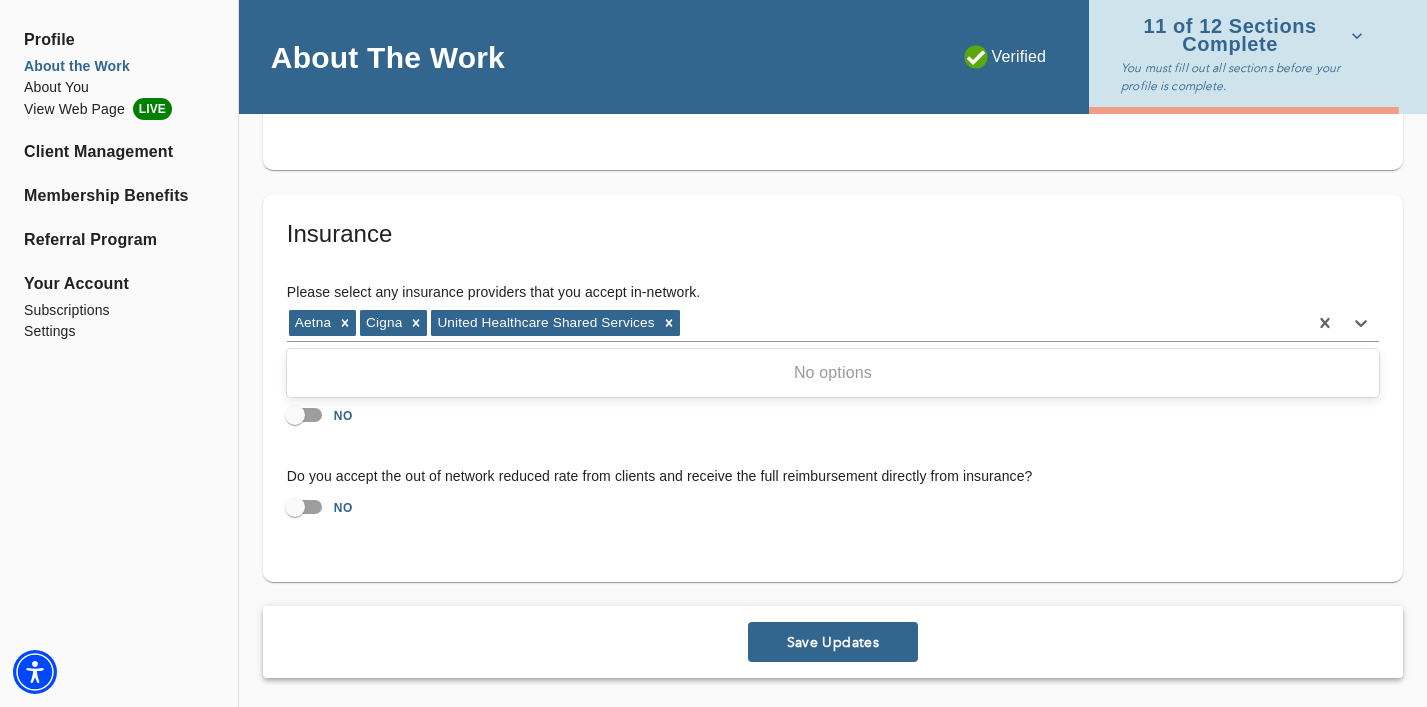 click on "Insurance" at bounding box center (833, 234) 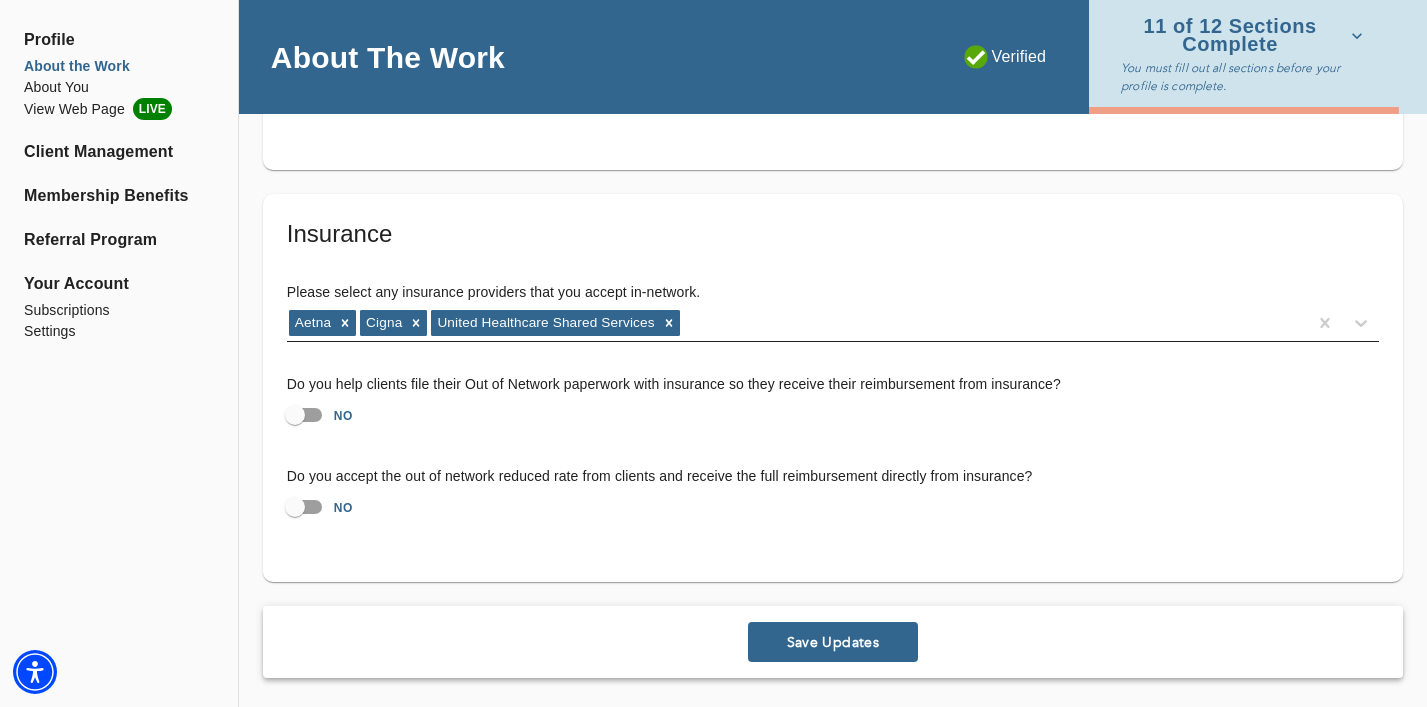click on "Aetna Cigna United Healthcare Shared Services" at bounding box center [797, 323] 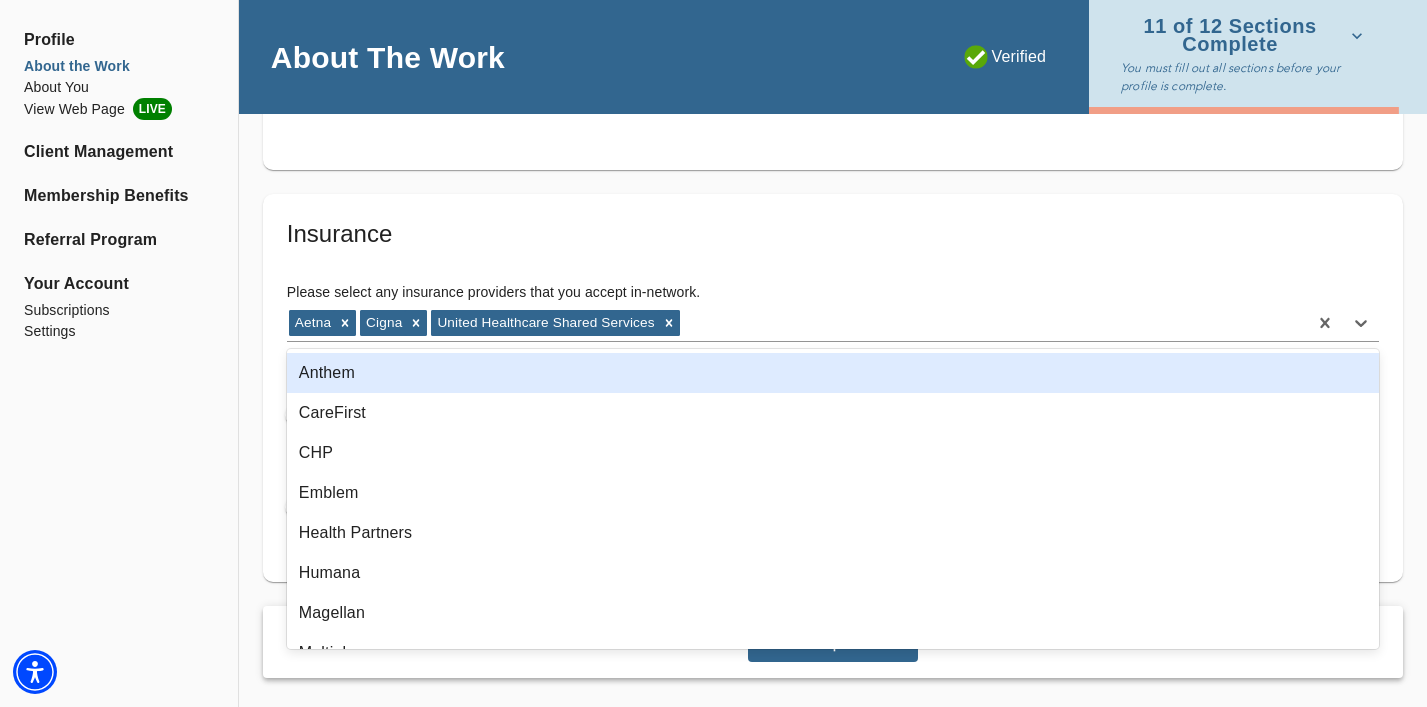 click on "Insurance Please select any insurance providers that you accept in-network.   option United Healthcare Shared Services, selected.    option Anthem focused, 1 of 66. 63 results available. Use Up and Down to choose options, press Enter to select the currently focused option, press Escape to exit the menu, press Tab to select the option and exit the menu. Aetna Cigna United Healthcare Shared Services Anthem CareFirst CHP Emblem Health Partners Humana Magellan Multiplan OON only Optum Americhoice MVP Union Labor Life (Local 813) [US_STATE] Presbyterian Community Health Plan Value Options Affinity HealthPlus Oxford Blue Cross Blue Shield BCBS Wellcare Medicaid Fidelis Oscar Healthfirst Emblem Health HIP MetroPlus The Empire Plan GHI Beacon Neighborhood Health Plan Amida Care Medicare United / Oxford Wellfleet UMR Americorp Harvard [PERSON_NAME] Student Resources Northwell Health Aetna Student Health Aetna International All Savers Insurance Company Allways Health Partners Golden Rule Insurance Company Meritain Allied NO" at bounding box center [833, 380] 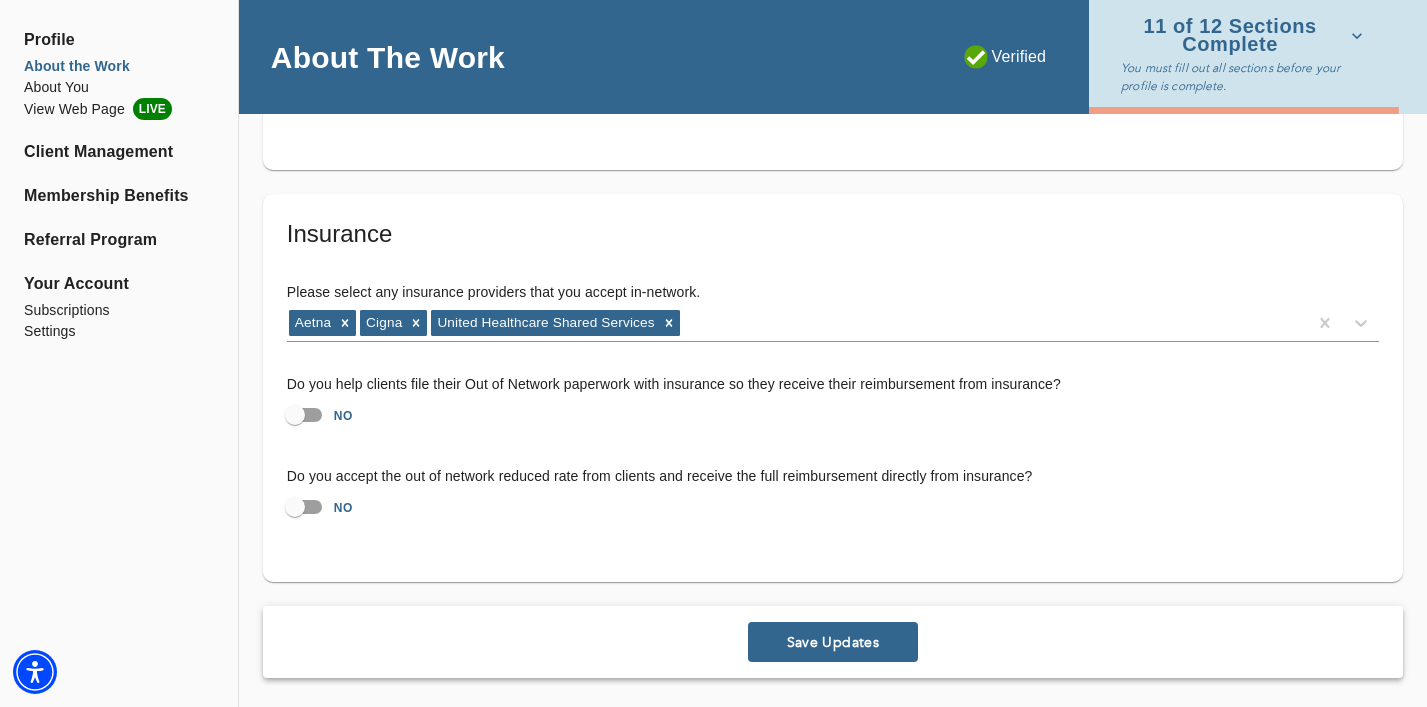 click on "NO" at bounding box center [295, 415] 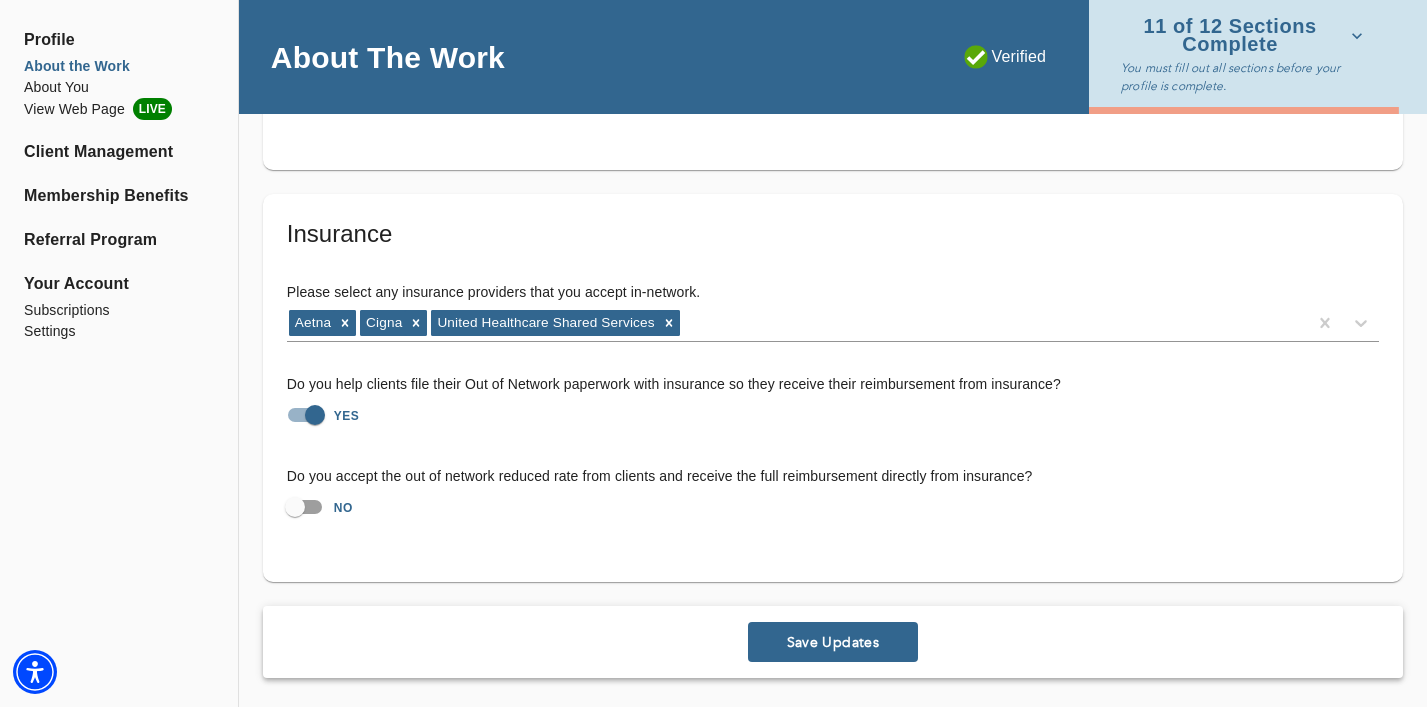 click on "YES" at bounding box center [315, 415] 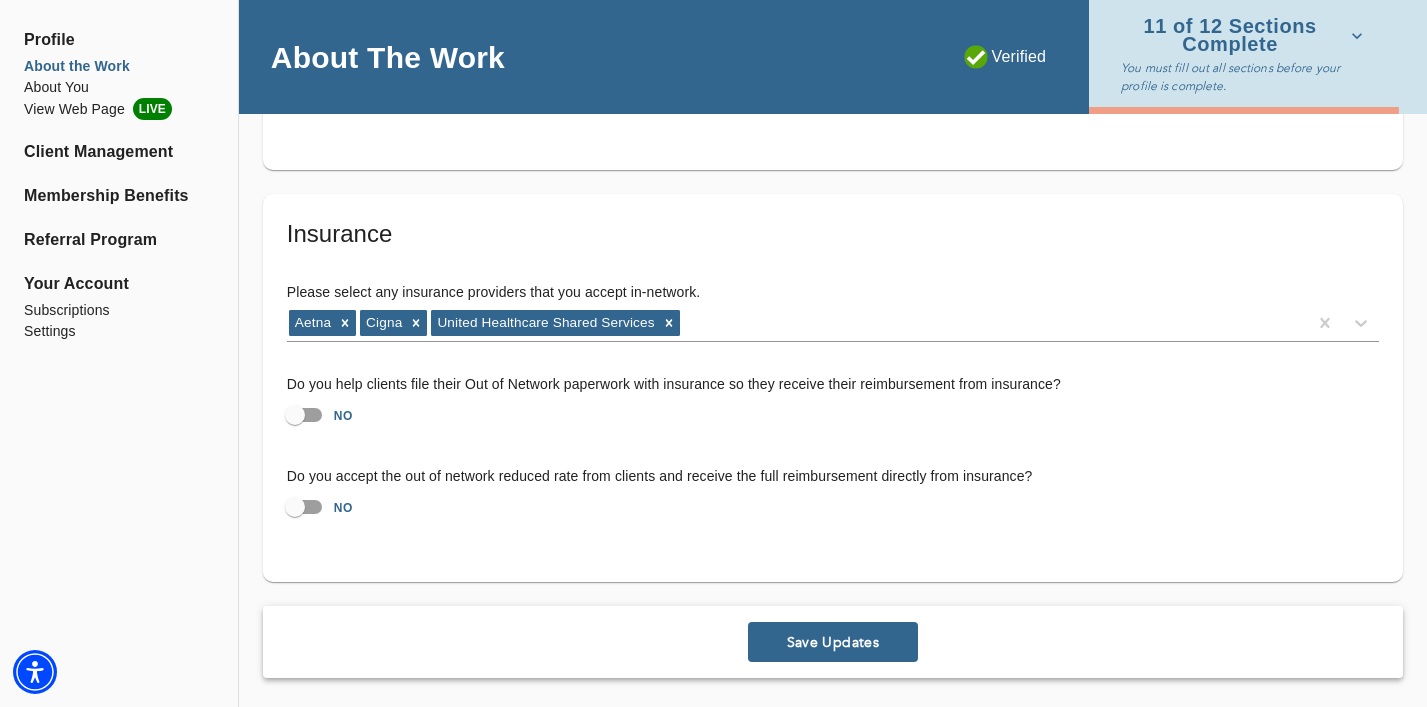 scroll, scrollTop: 5868, scrollLeft: 0, axis: vertical 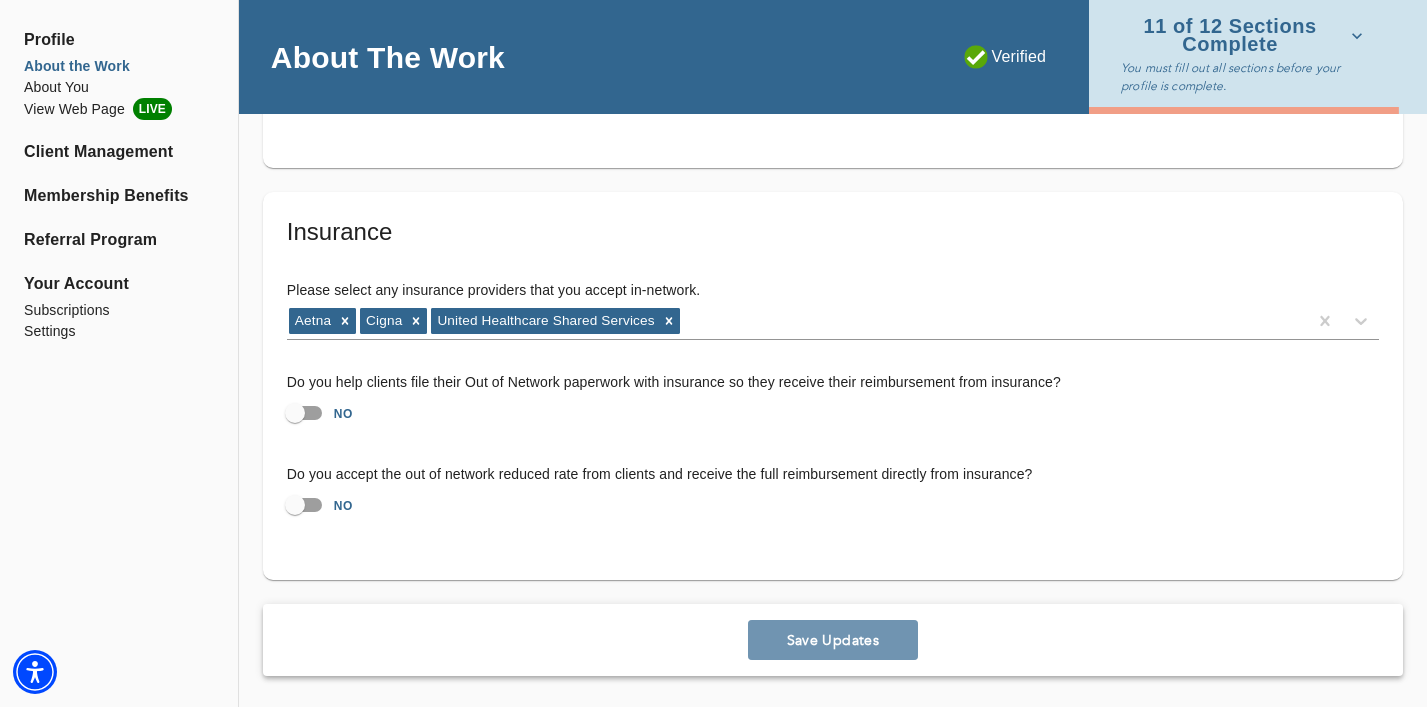 click on "Save Updates" at bounding box center [833, 640] 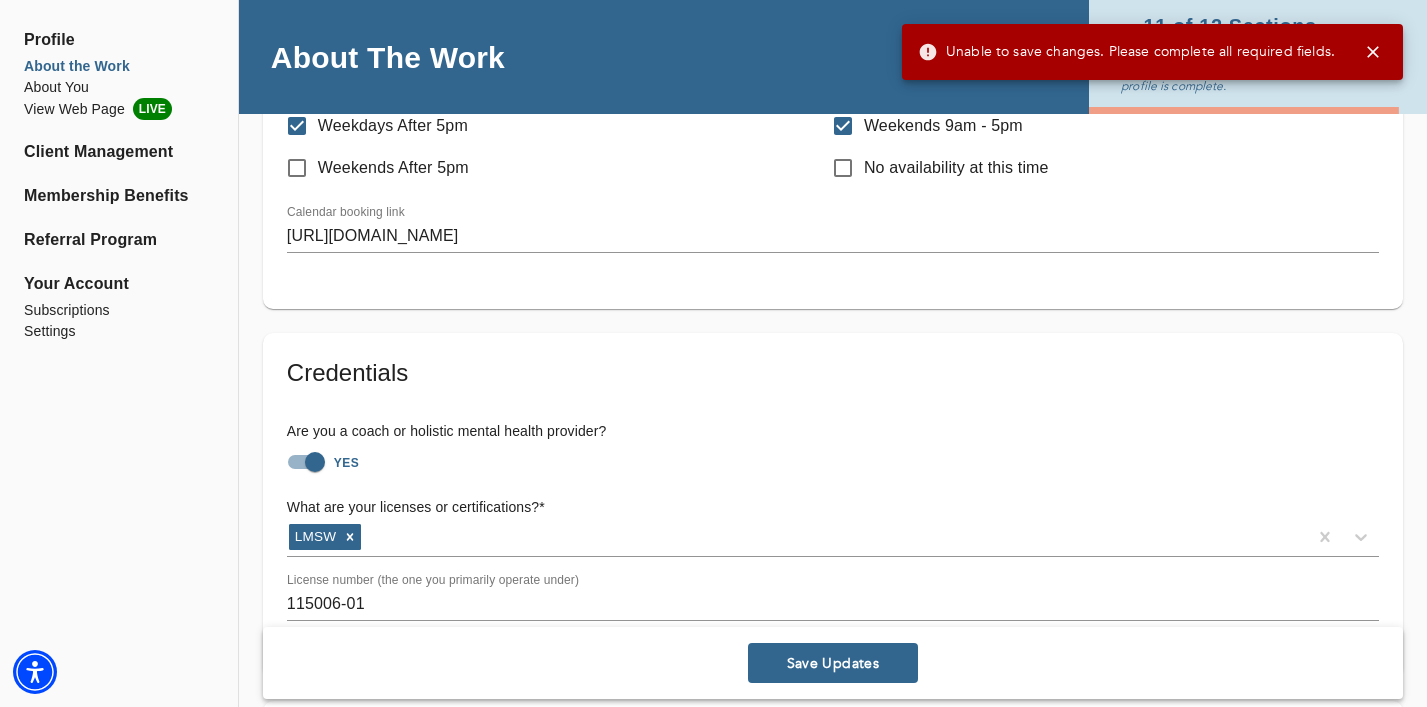 scroll, scrollTop: 738, scrollLeft: 0, axis: vertical 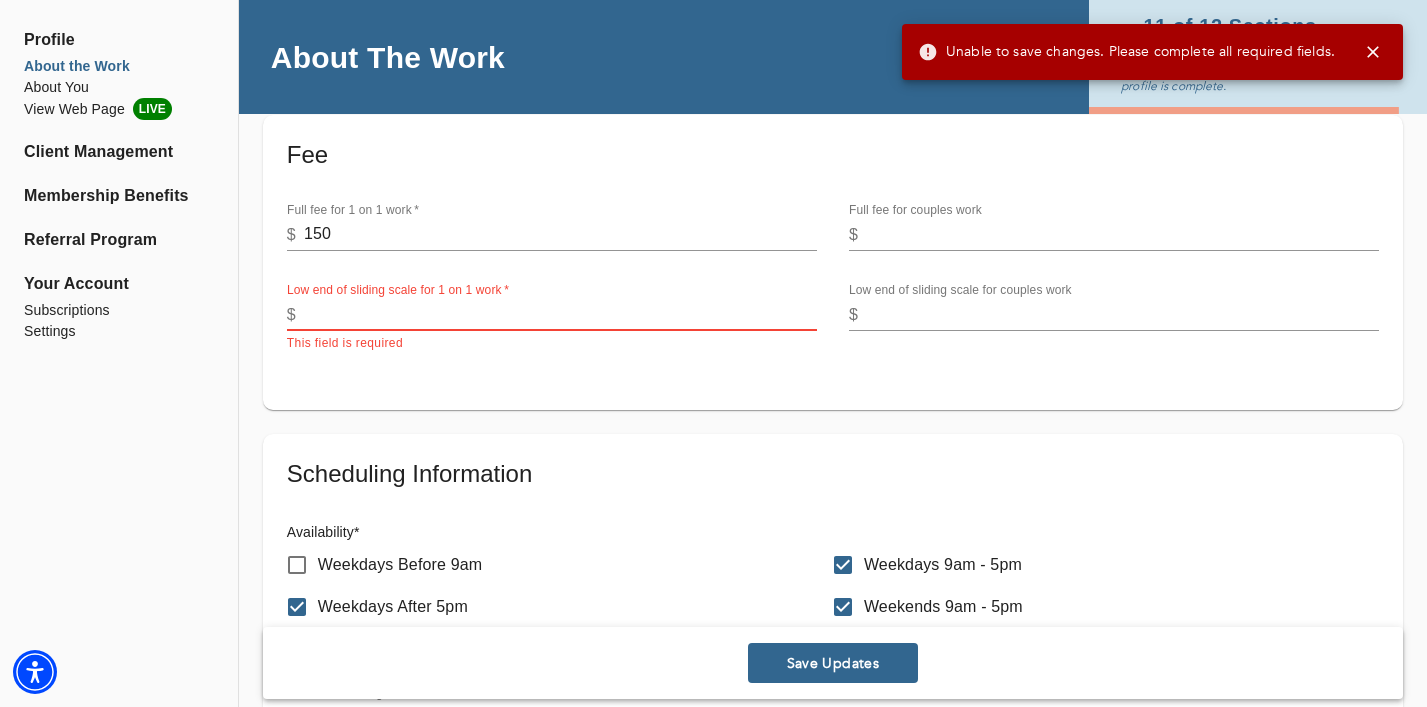click at bounding box center [560, 315] 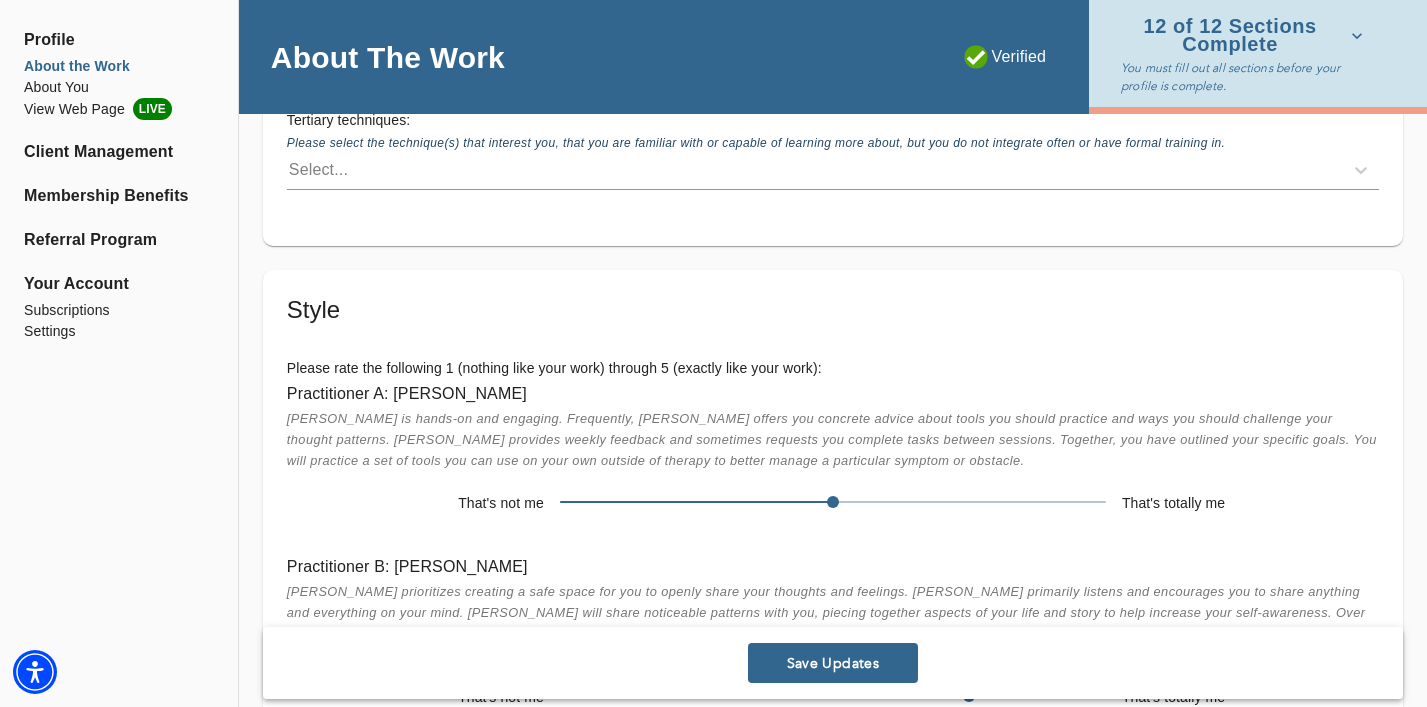 scroll, scrollTop: 5785, scrollLeft: 0, axis: vertical 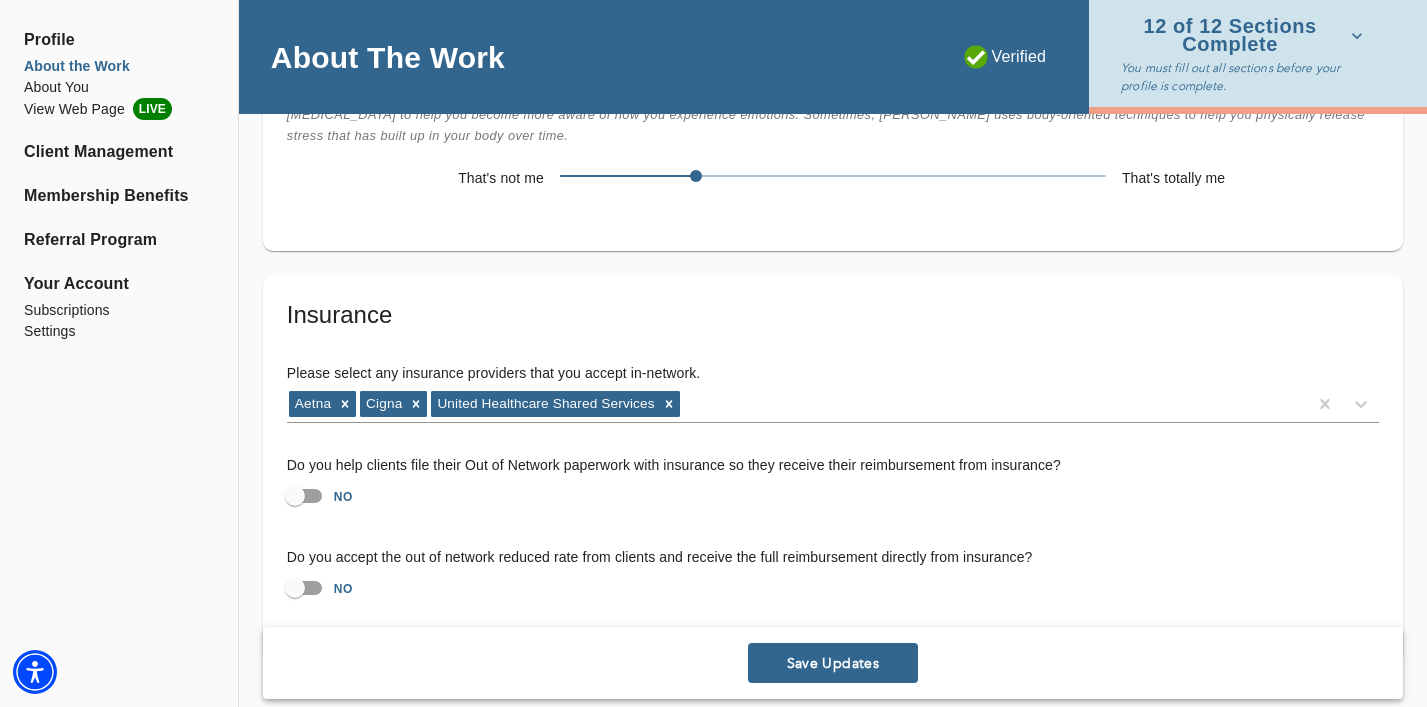 type on "100" 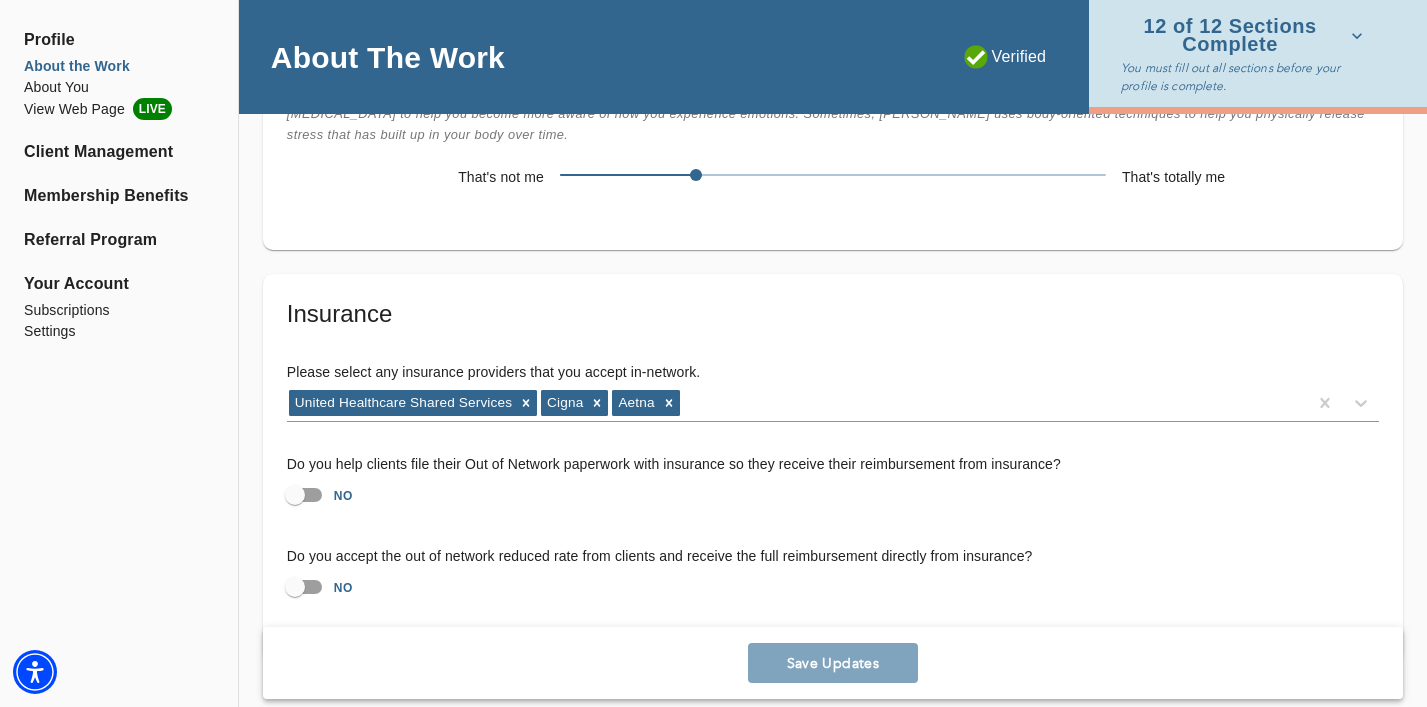scroll, scrollTop: 5793, scrollLeft: 0, axis: vertical 